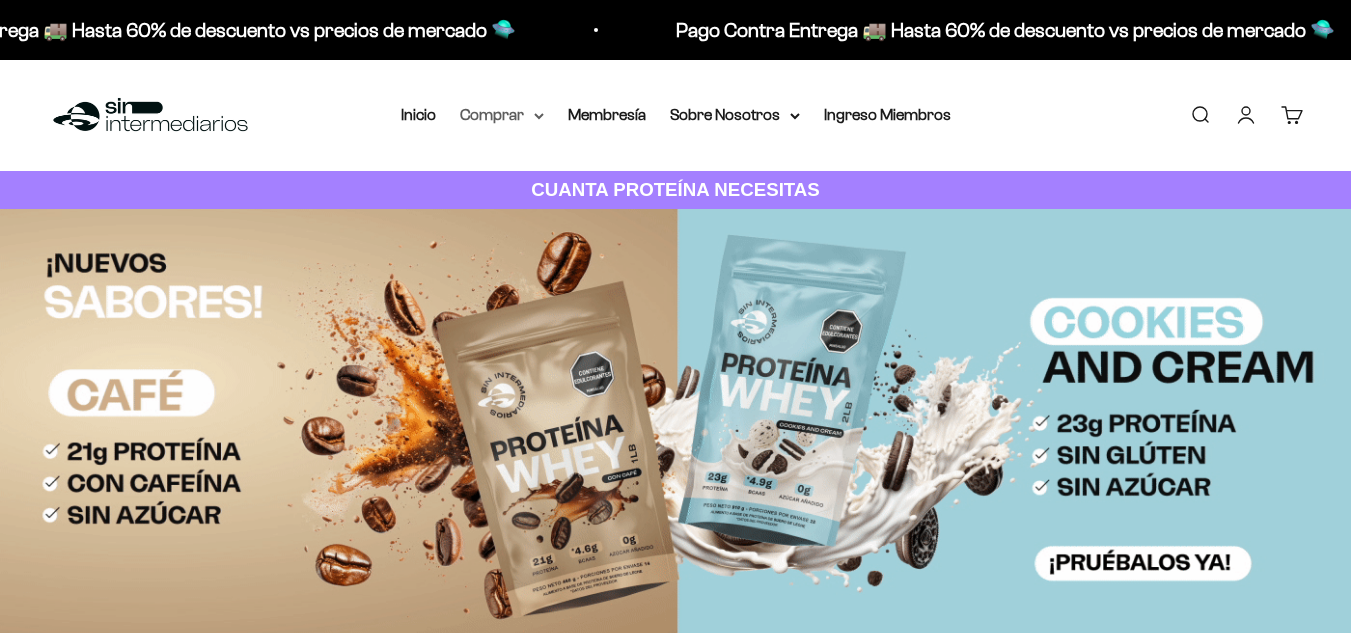 scroll, scrollTop: 0, scrollLeft: 0, axis: both 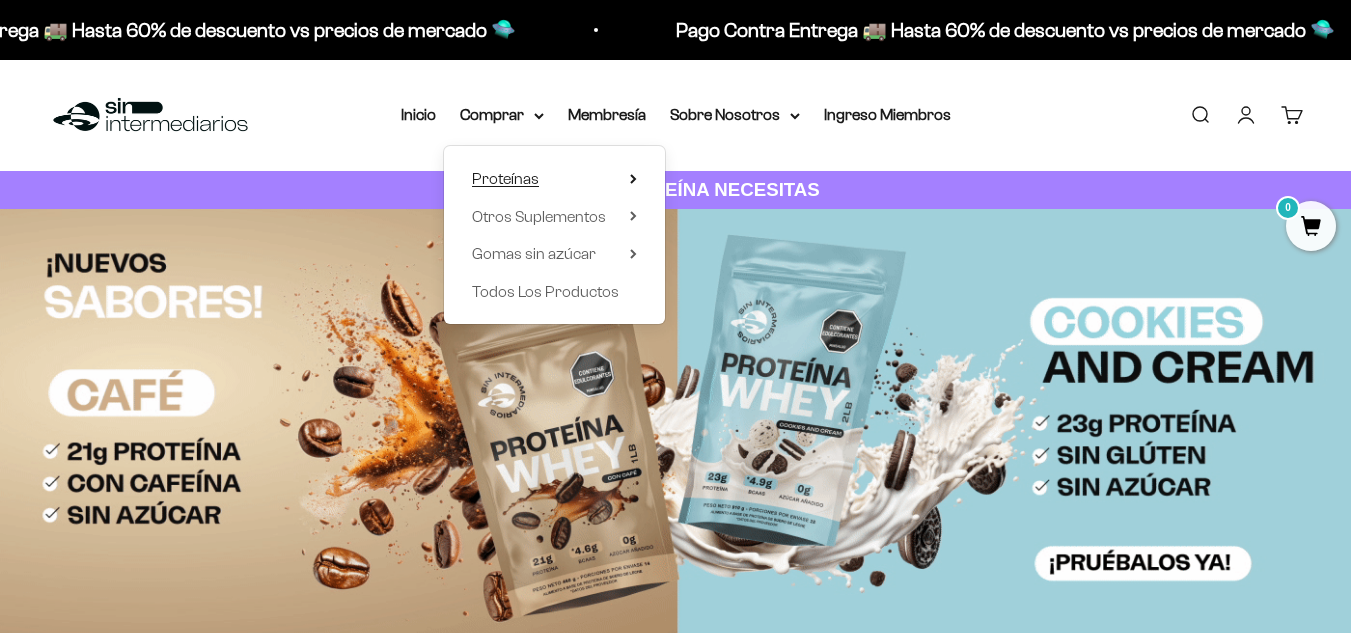 click on "Proteínas" at bounding box center (505, 178) 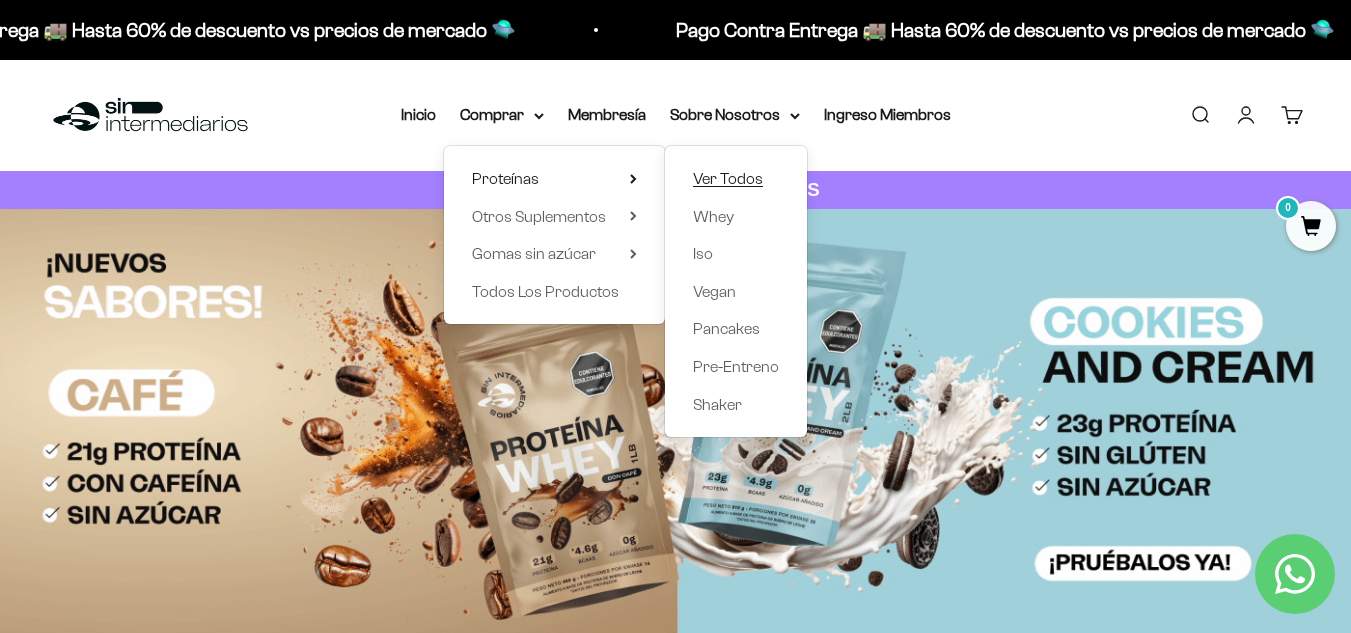 click on "Ver Todos" at bounding box center (728, 178) 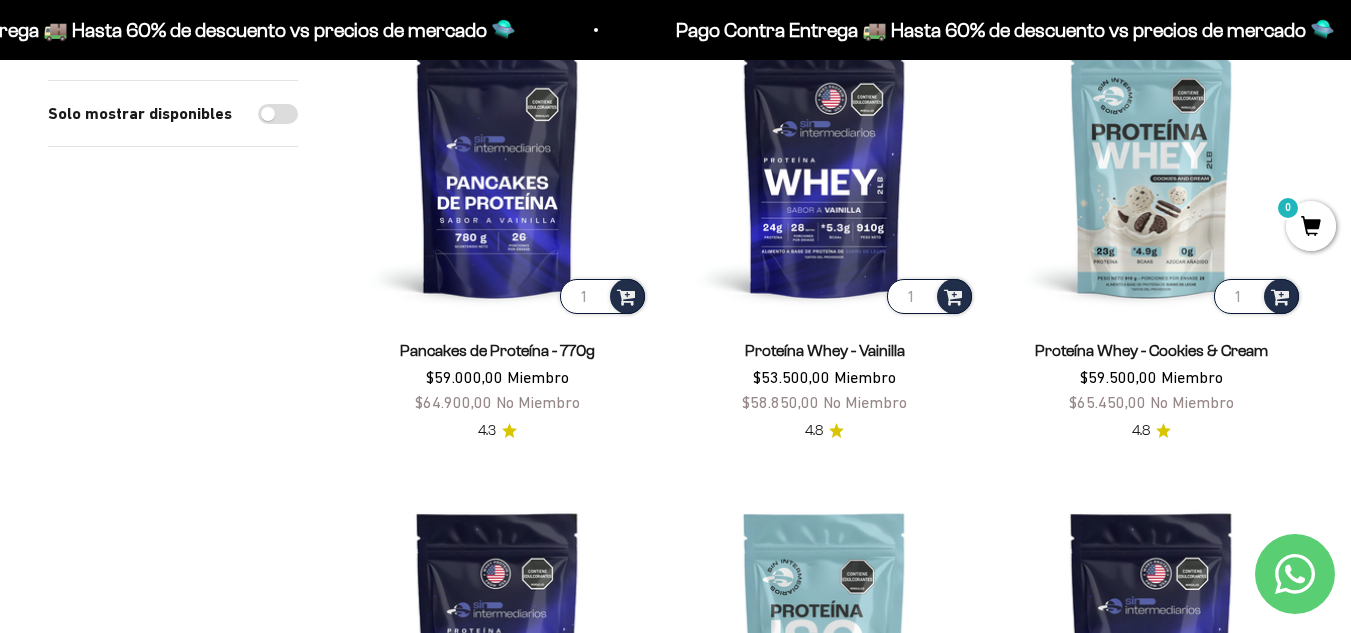 scroll, scrollTop: 200, scrollLeft: 0, axis: vertical 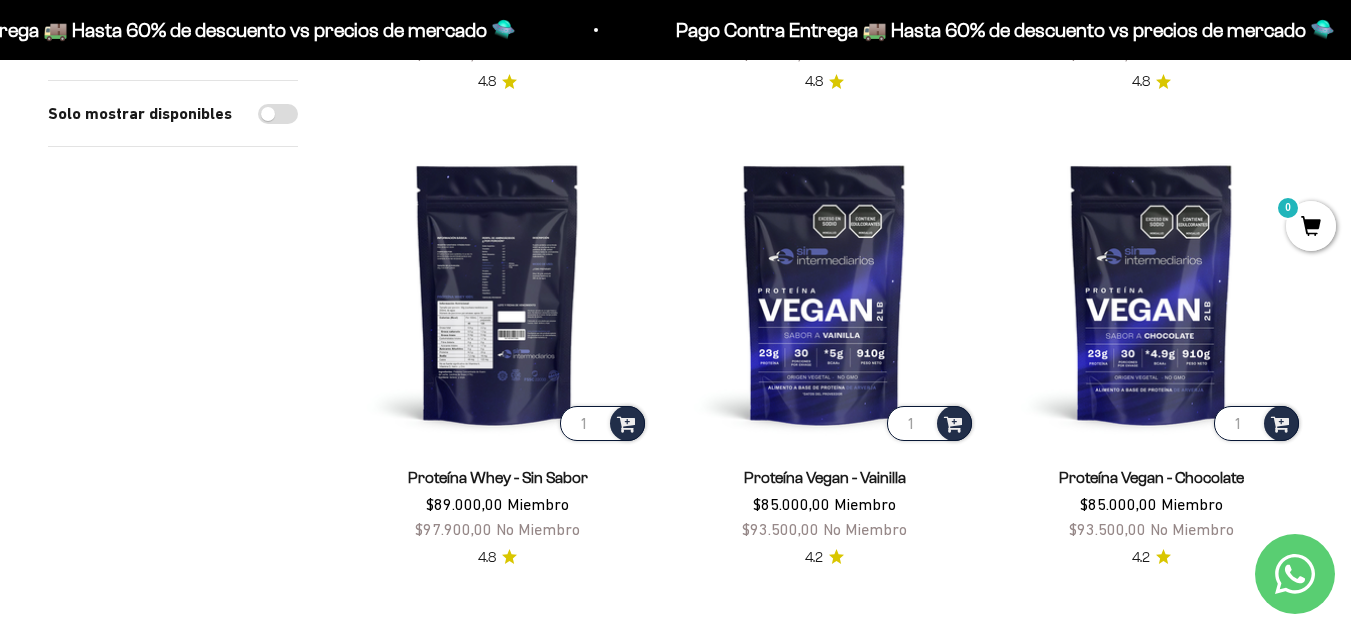 click at bounding box center [497, 293] 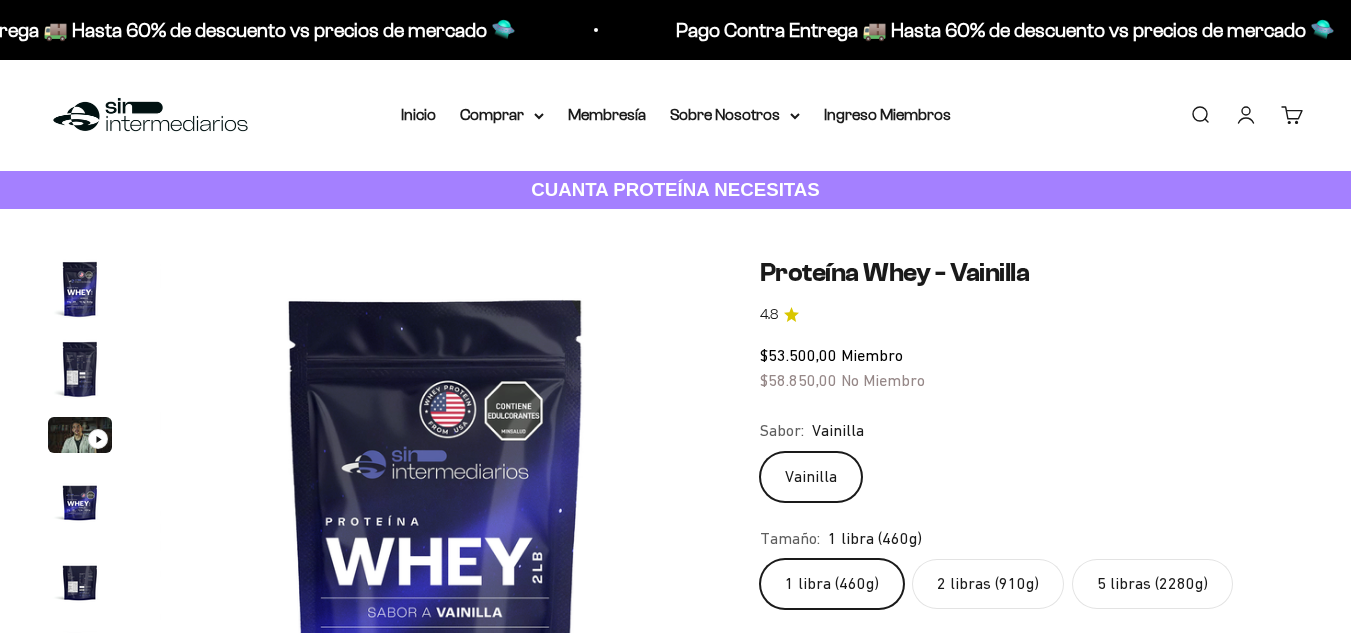scroll, scrollTop: 0, scrollLeft: 0, axis: both 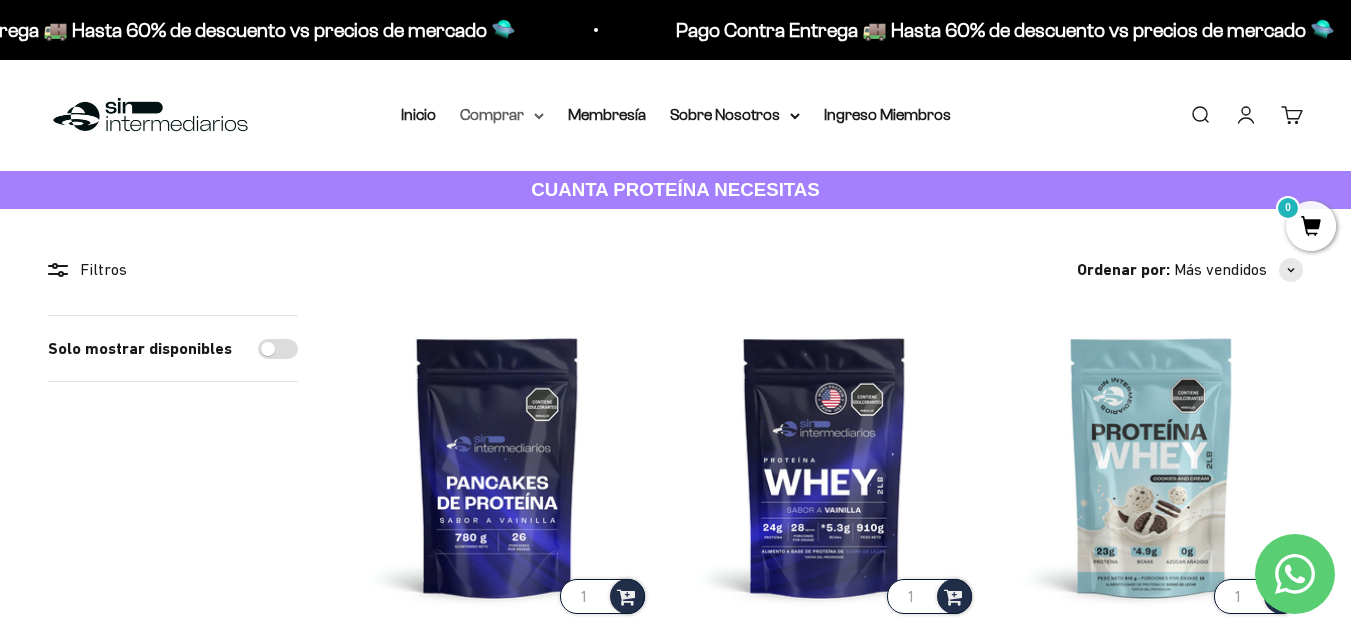 click on "Comprar" at bounding box center (502, 115) 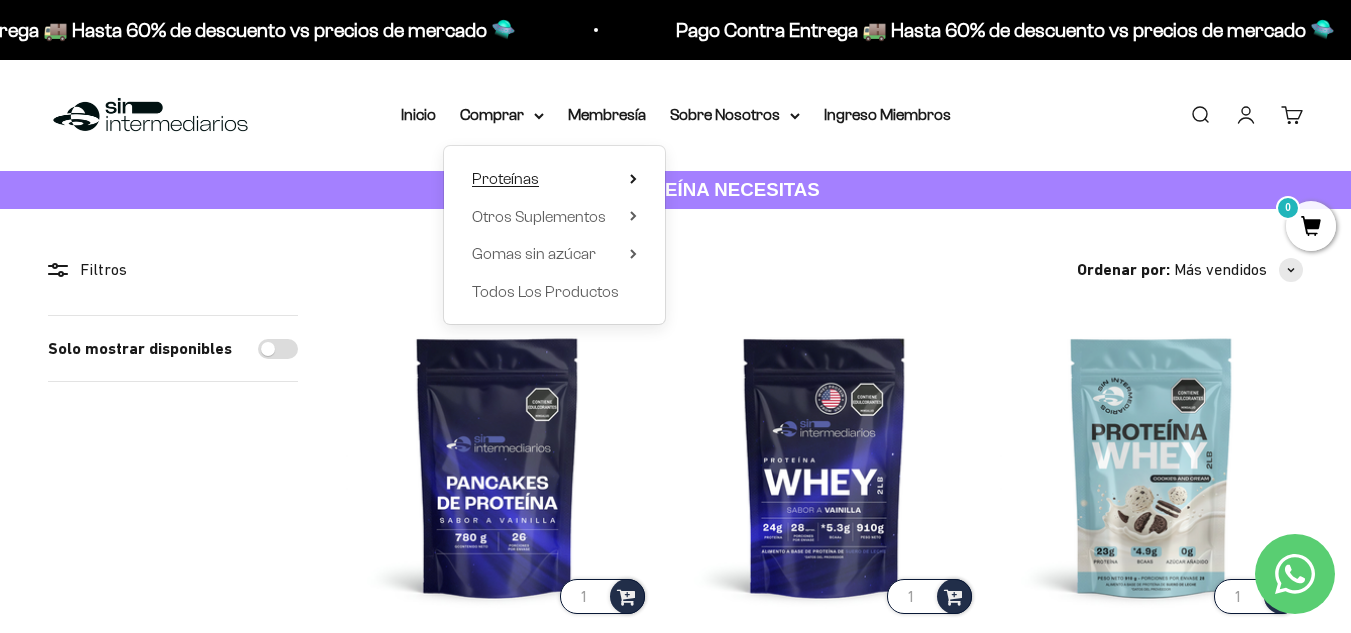 click on "Proteínas" at bounding box center [505, 178] 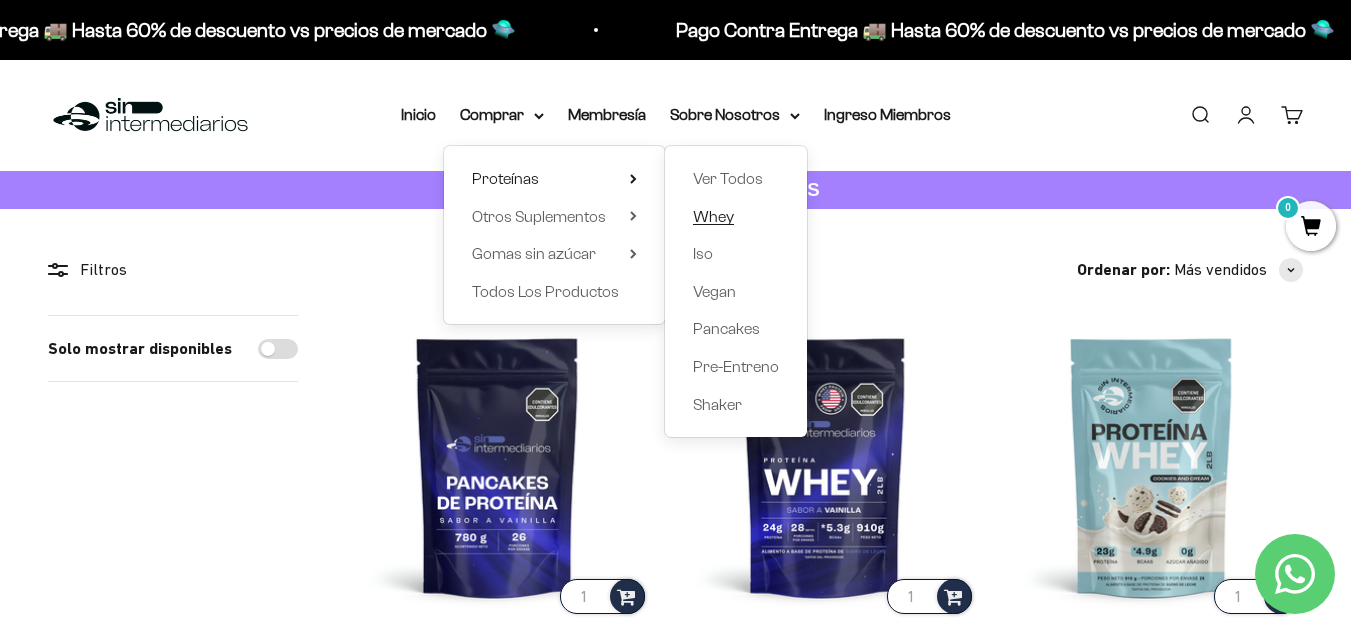 click on "Whey" at bounding box center (713, 216) 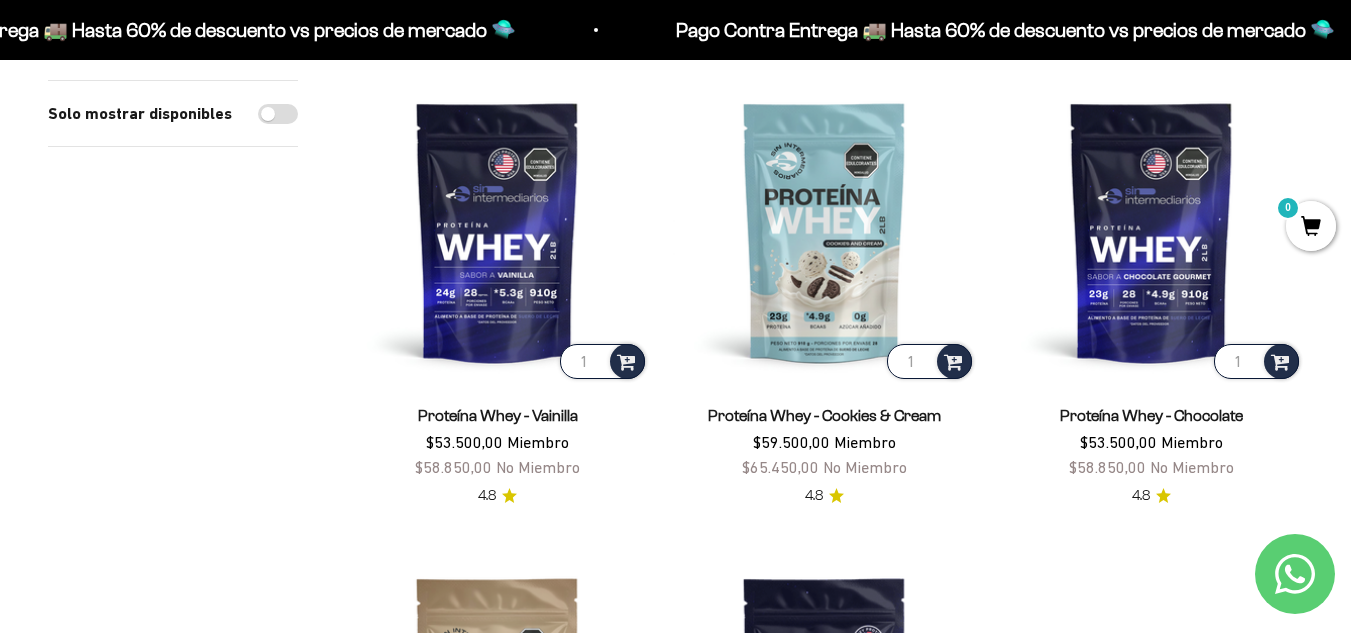scroll, scrollTop: 200, scrollLeft: 0, axis: vertical 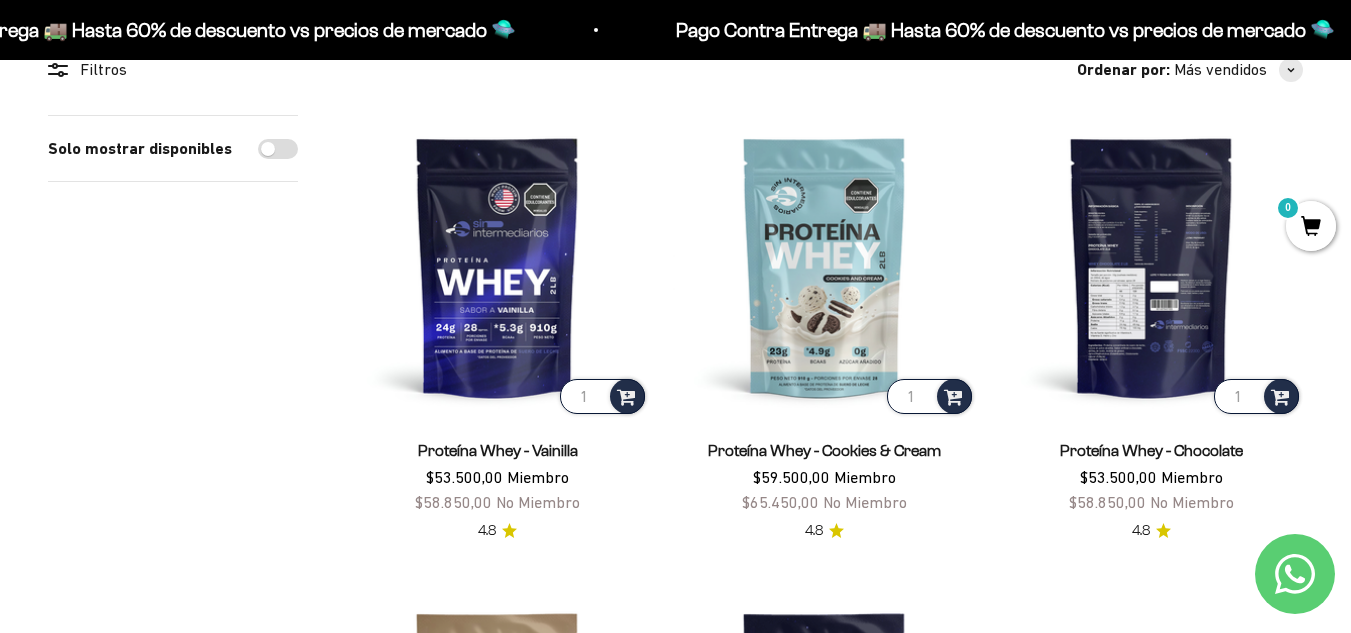 click at bounding box center [1151, 266] 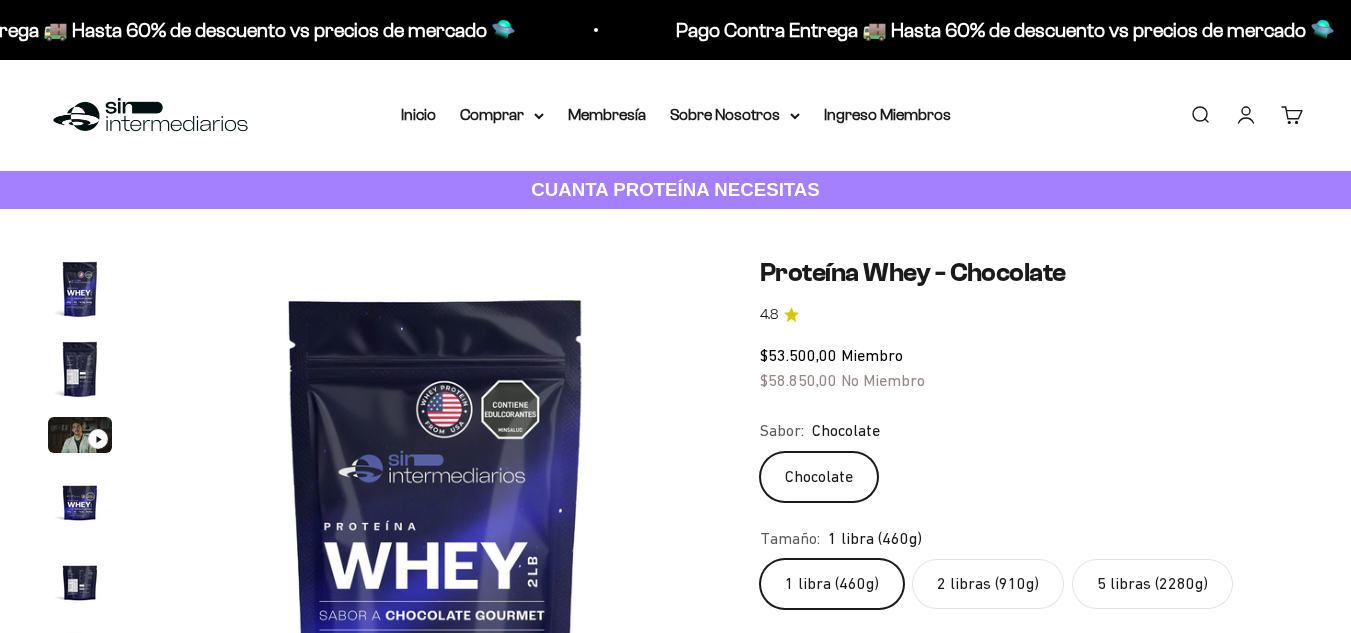 scroll, scrollTop: 0, scrollLeft: 0, axis: both 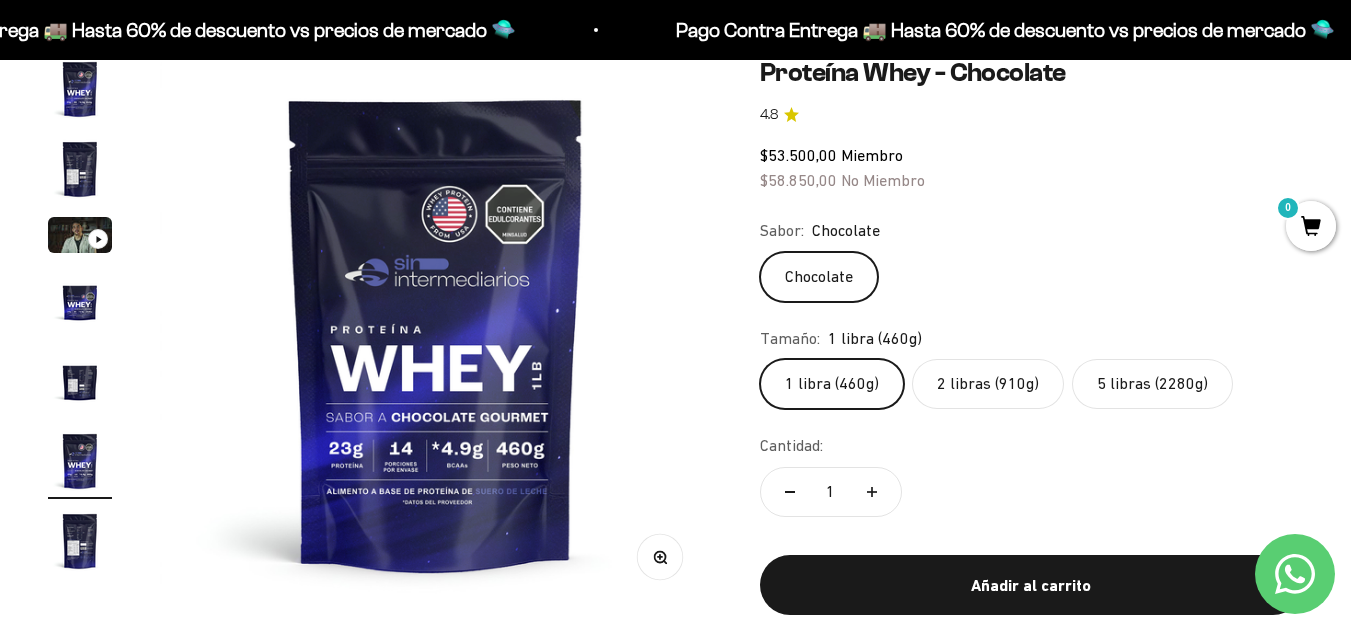 click 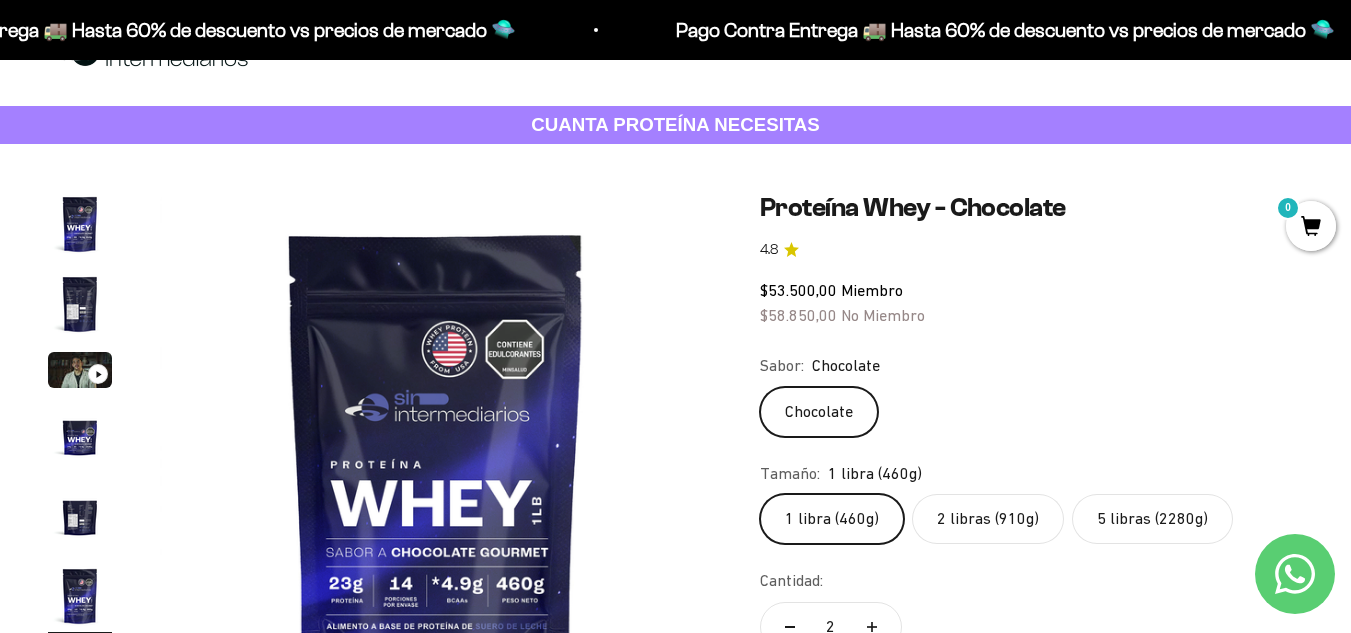 scroll, scrollTop: 100, scrollLeft: 0, axis: vertical 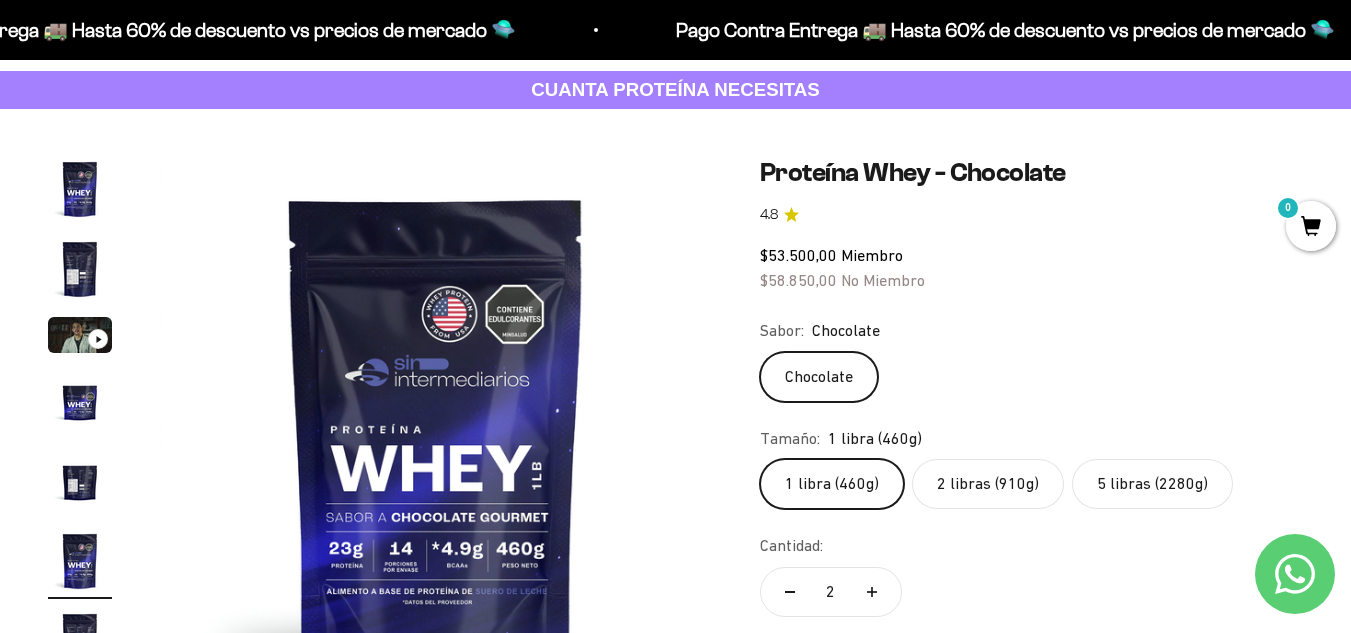 click on "2 libras (910g)" 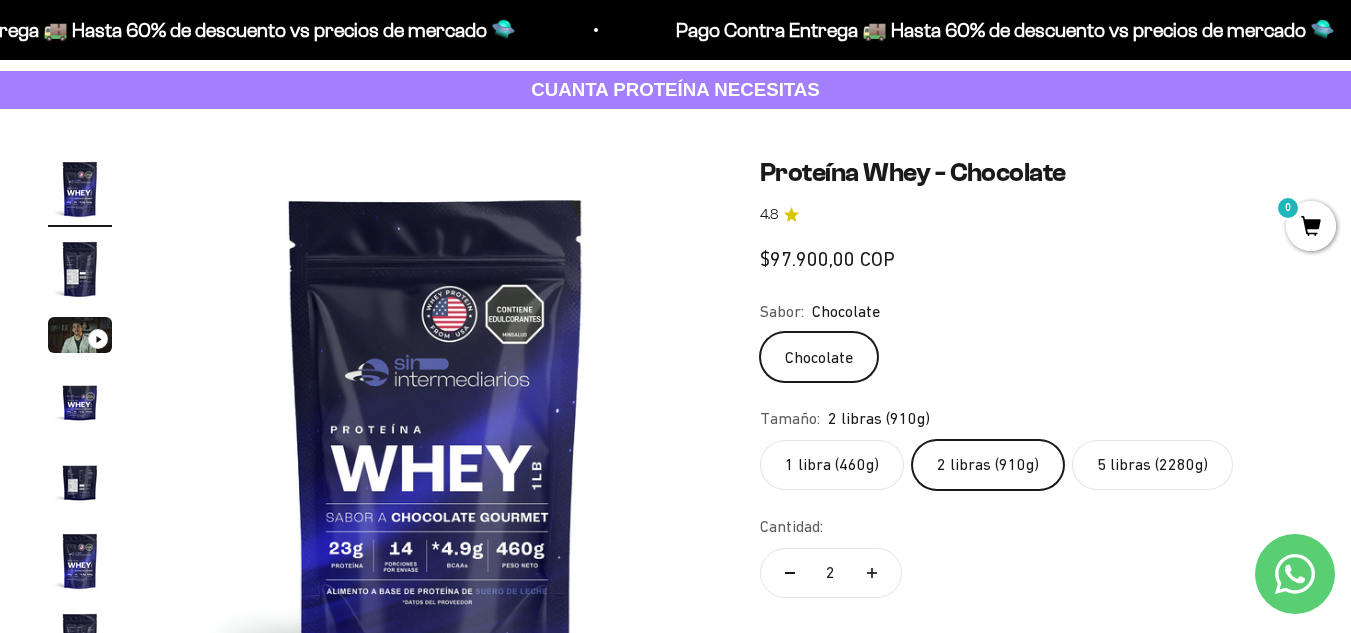 scroll, scrollTop: 0, scrollLeft: 0, axis: both 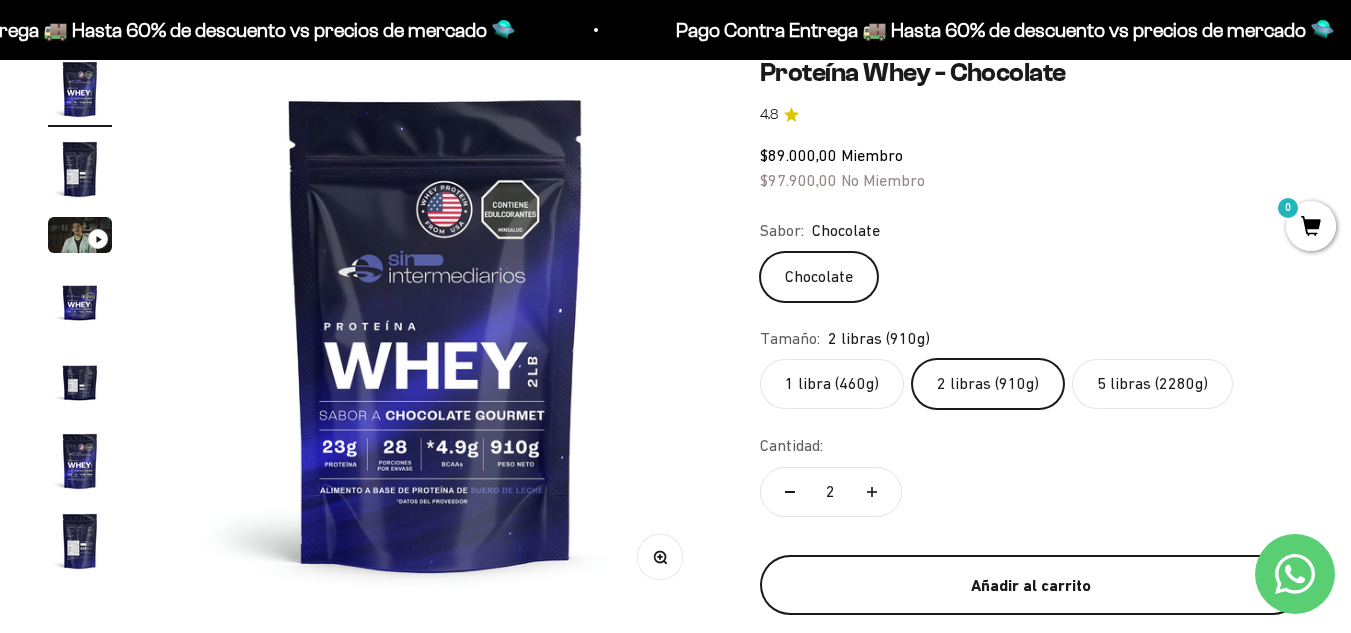 click on "Añadir al carrito" at bounding box center (1031, 585) 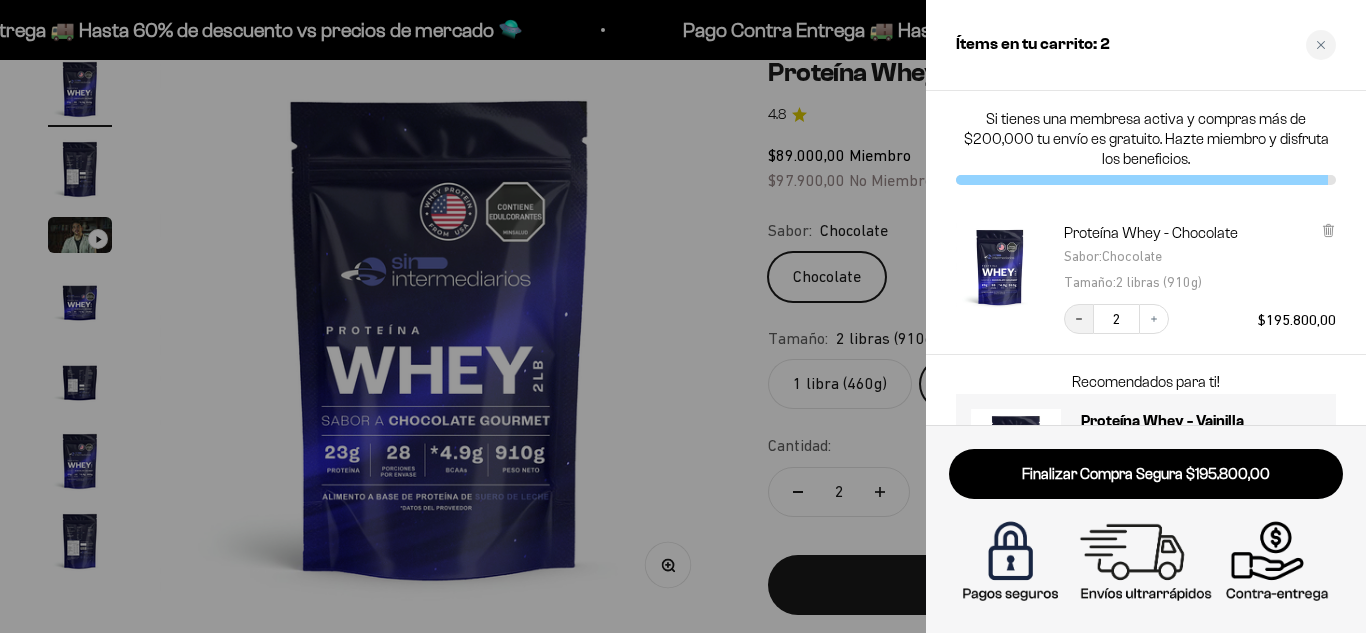 click 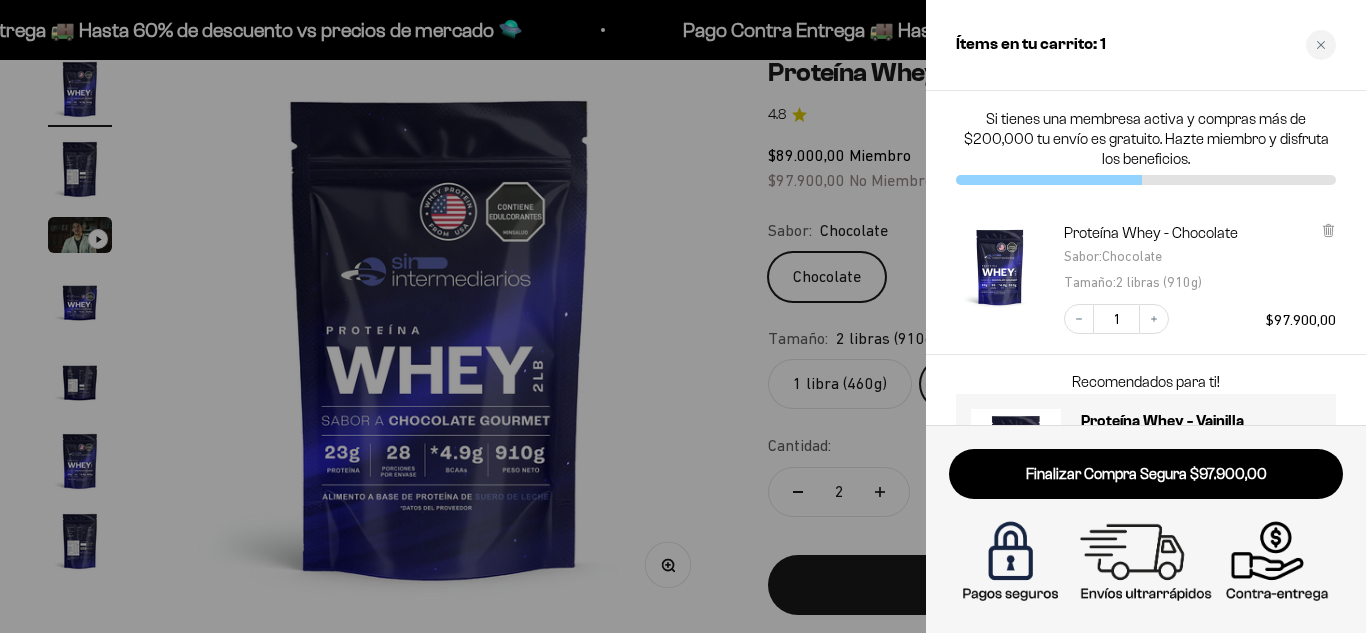 click at bounding box center (683, 316) 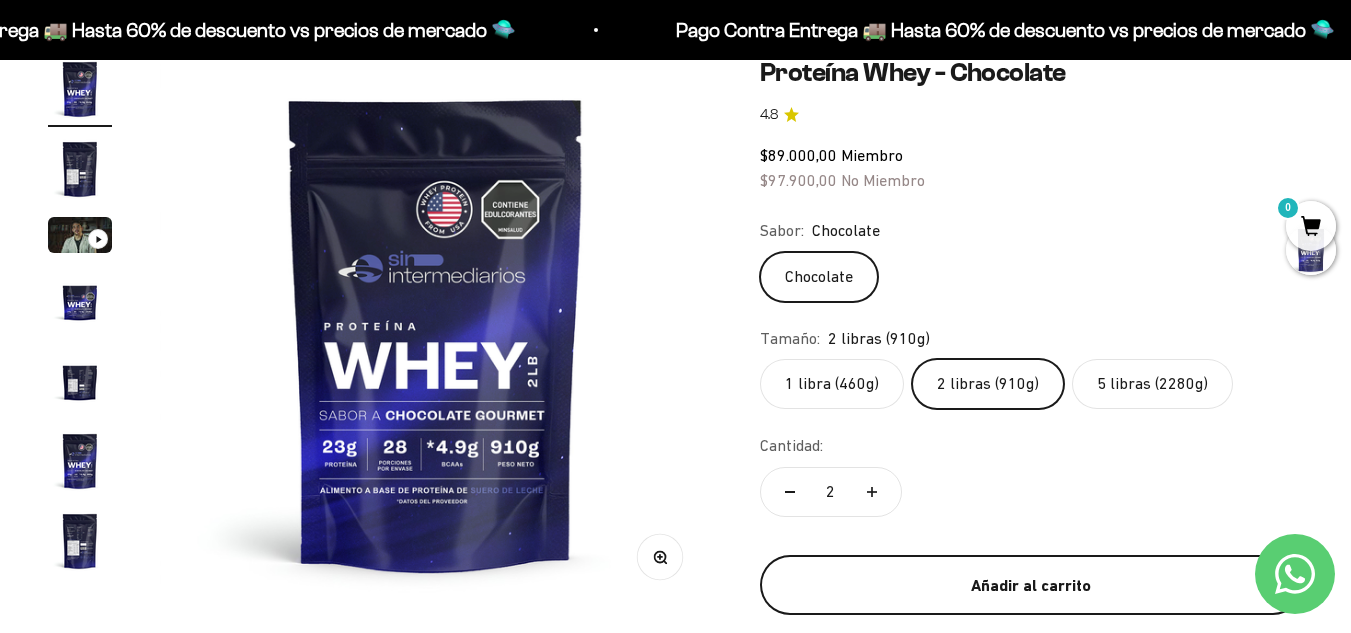click on "Añadir al carrito" at bounding box center [1031, 586] 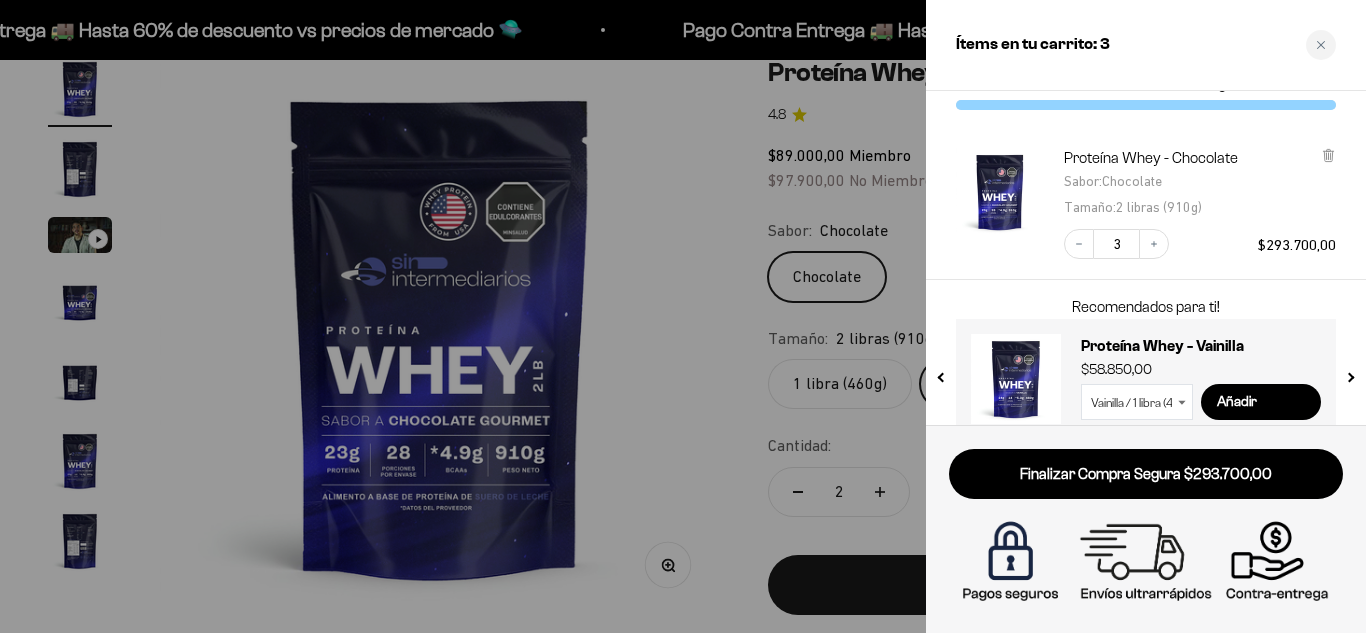 scroll, scrollTop: 64, scrollLeft: 0, axis: vertical 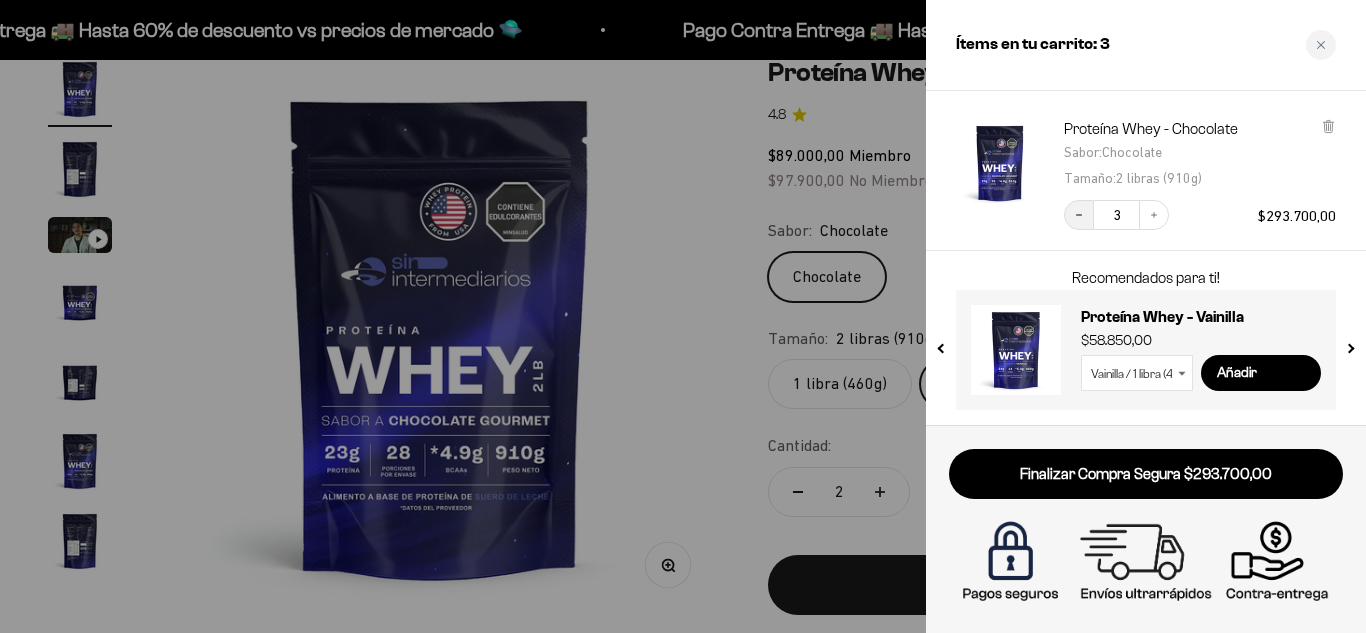 click on "Decrease quantity" at bounding box center [1079, 215] 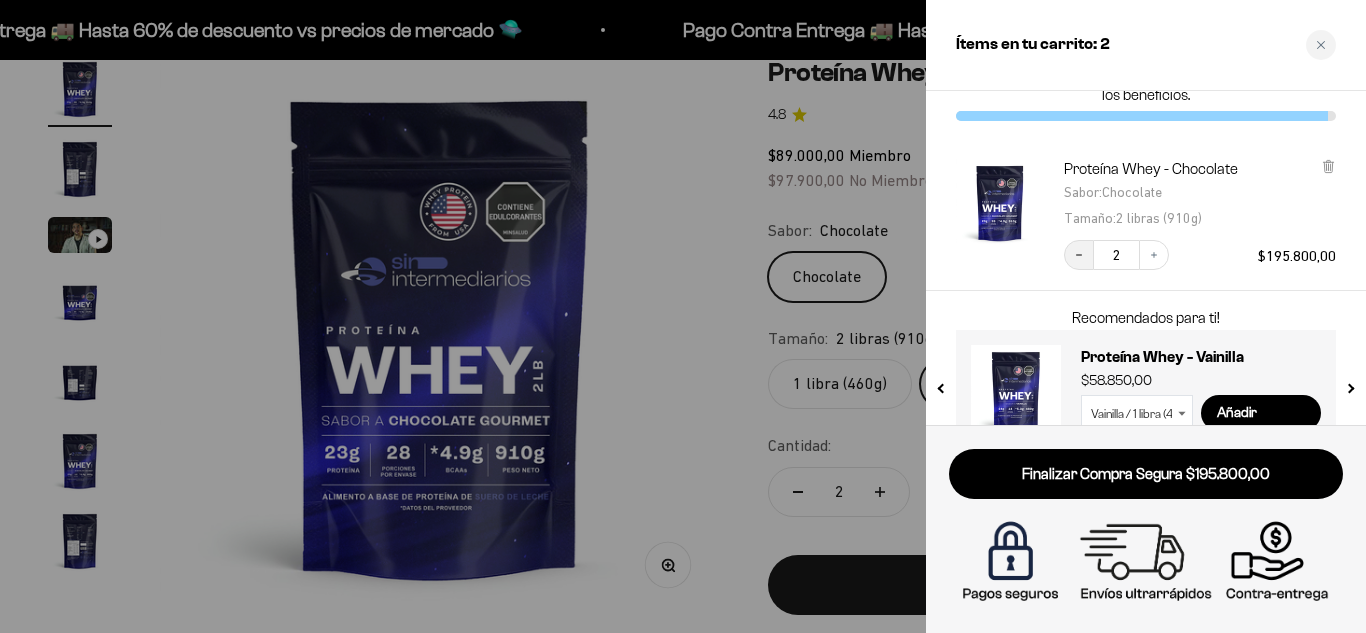 click on "Decrease quantity" at bounding box center (1079, 255) 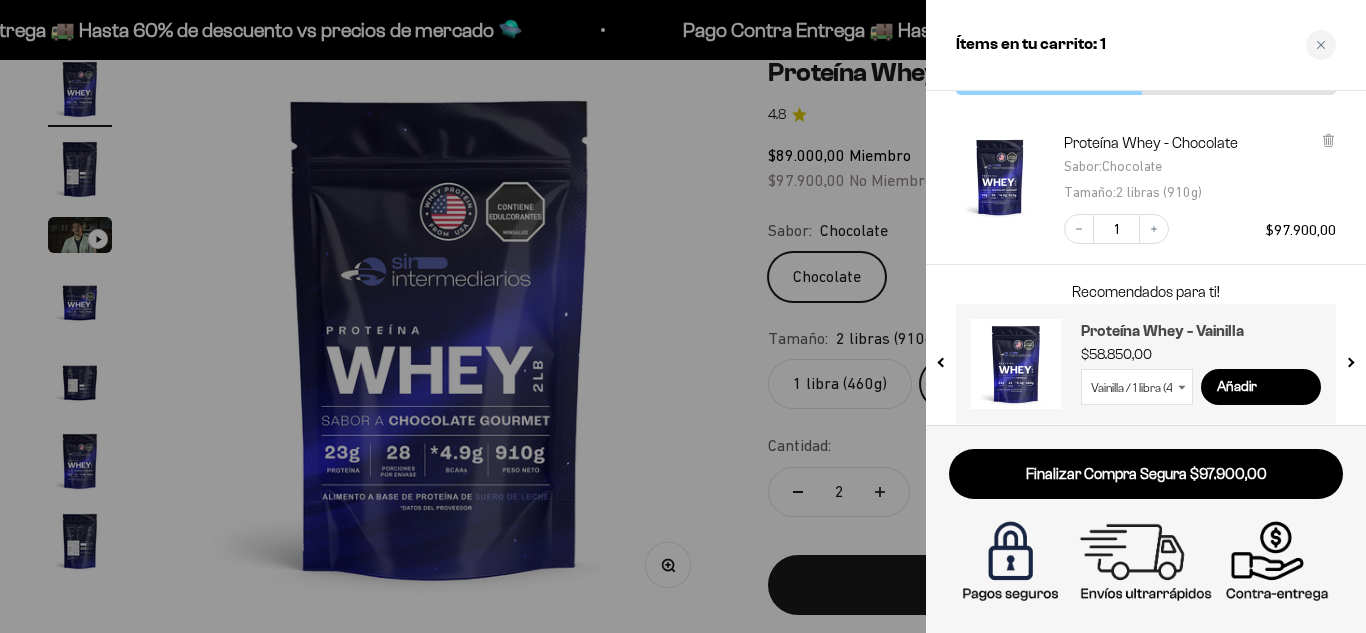 scroll, scrollTop: 104, scrollLeft: 0, axis: vertical 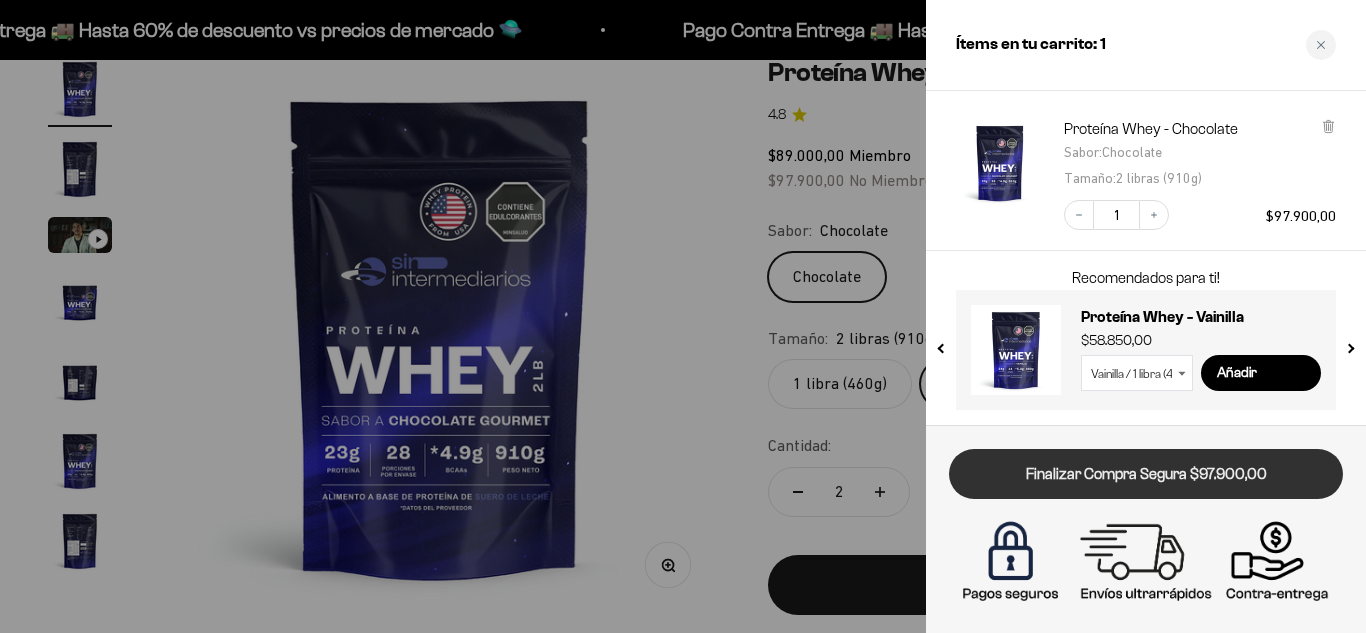 click on "Finalizar Compra Segura $97.900,00" at bounding box center [1146, 474] 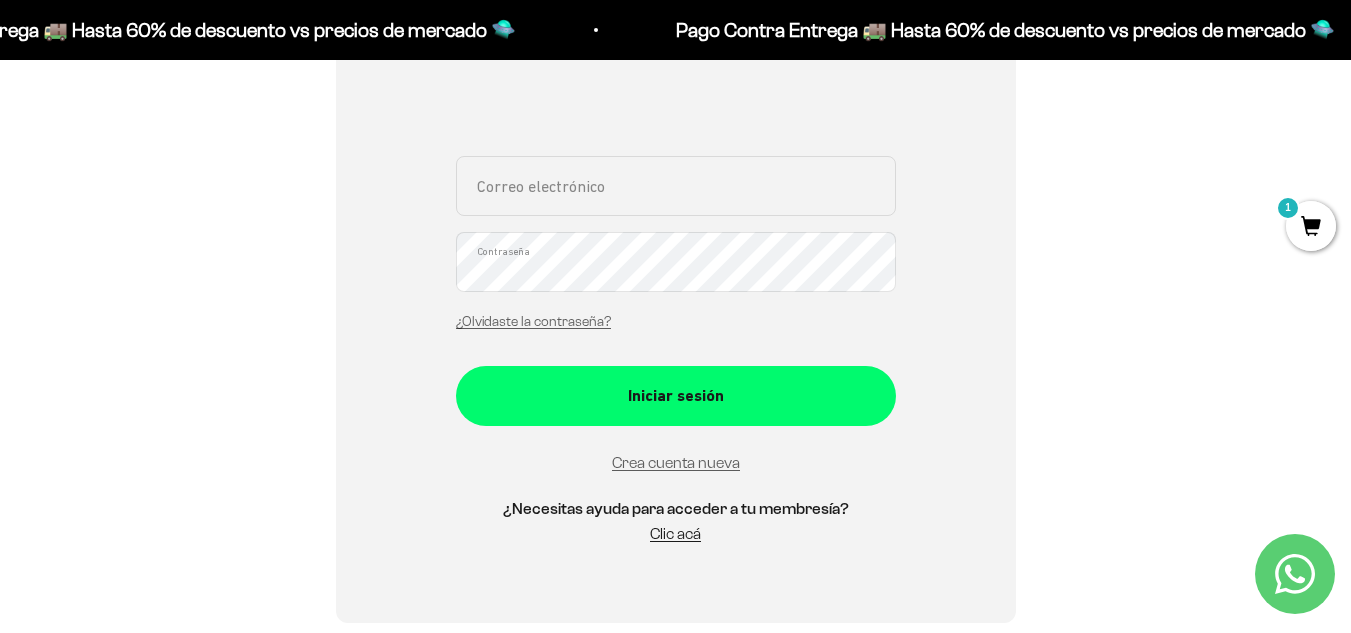scroll, scrollTop: 500, scrollLeft: 0, axis: vertical 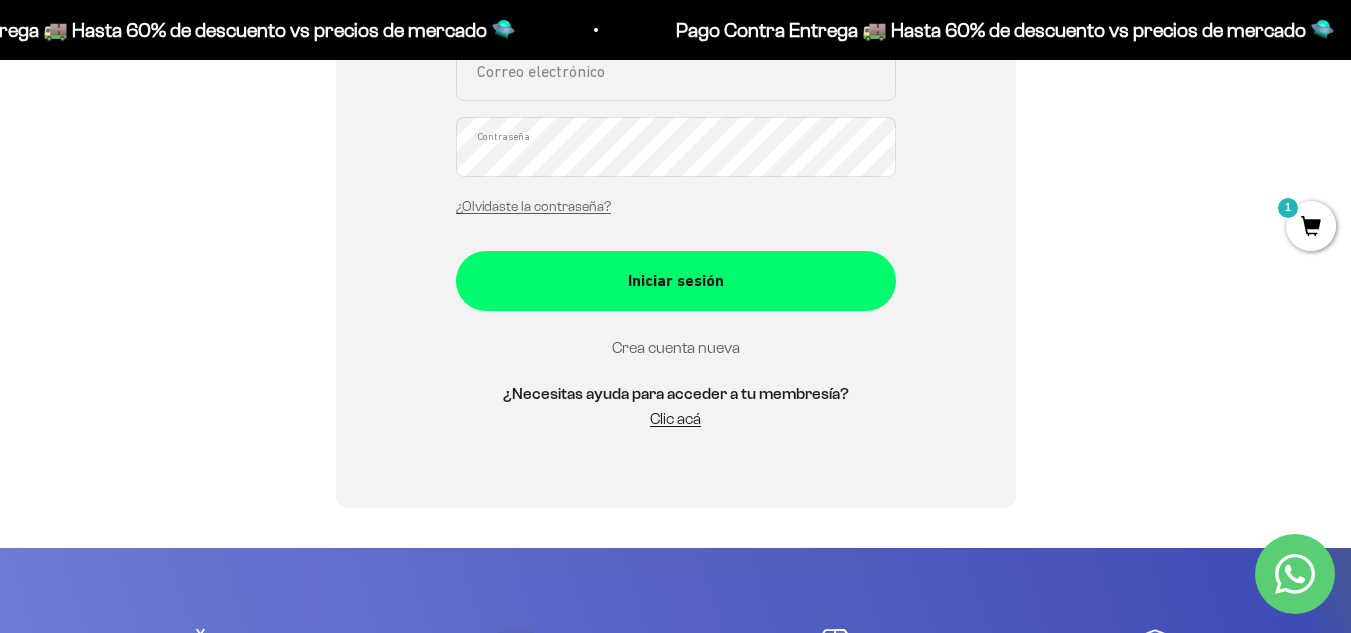 click on "Crea cuenta nueva" at bounding box center (676, 347) 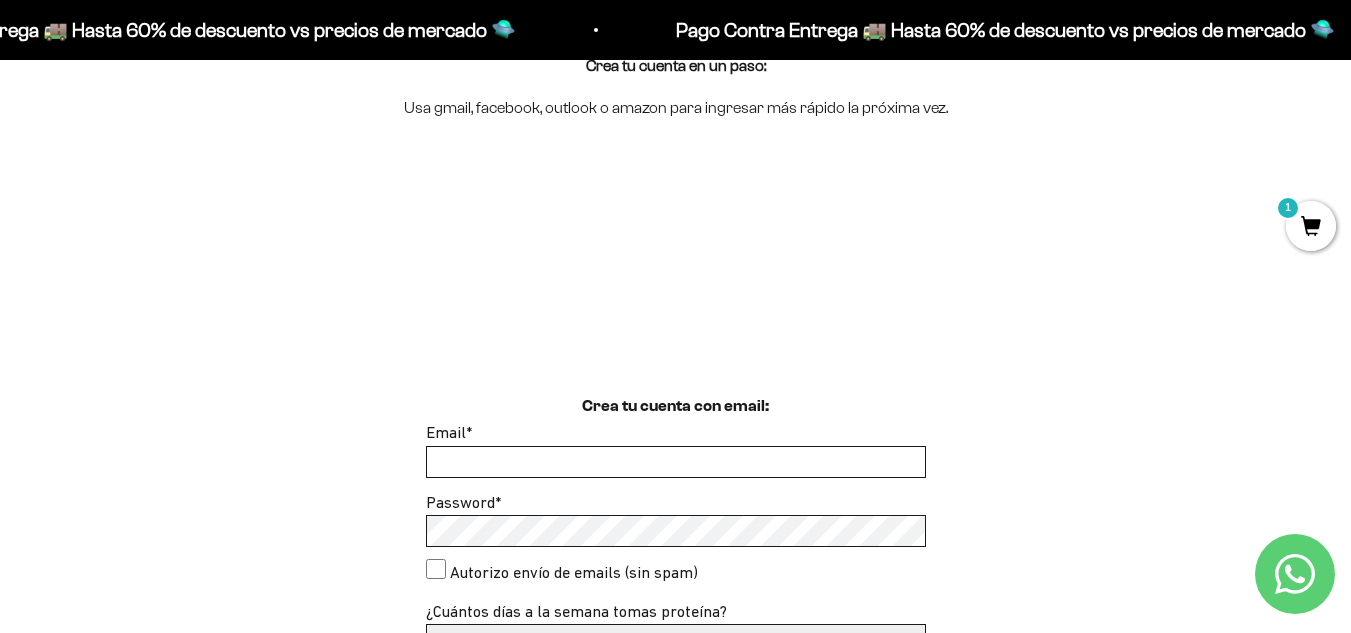 scroll, scrollTop: 300, scrollLeft: 0, axis: vertical 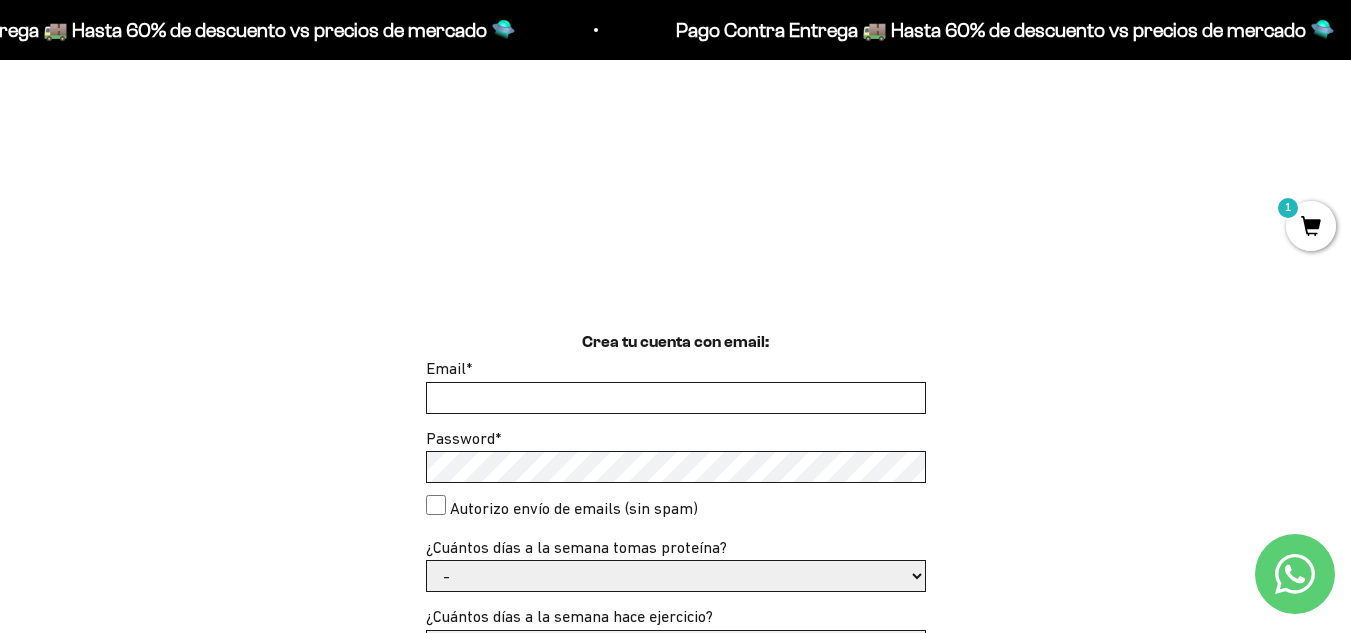 click on "Email
*" at bounding box center [676, 385] 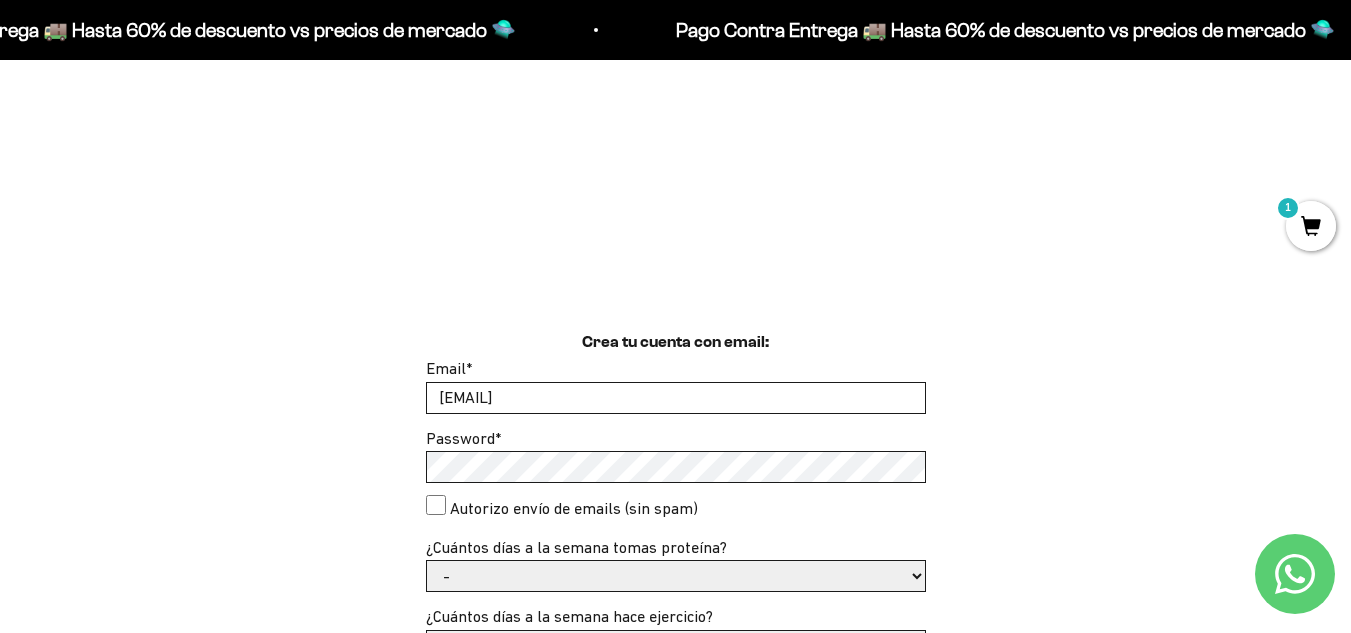 type on "[EMAIL]" 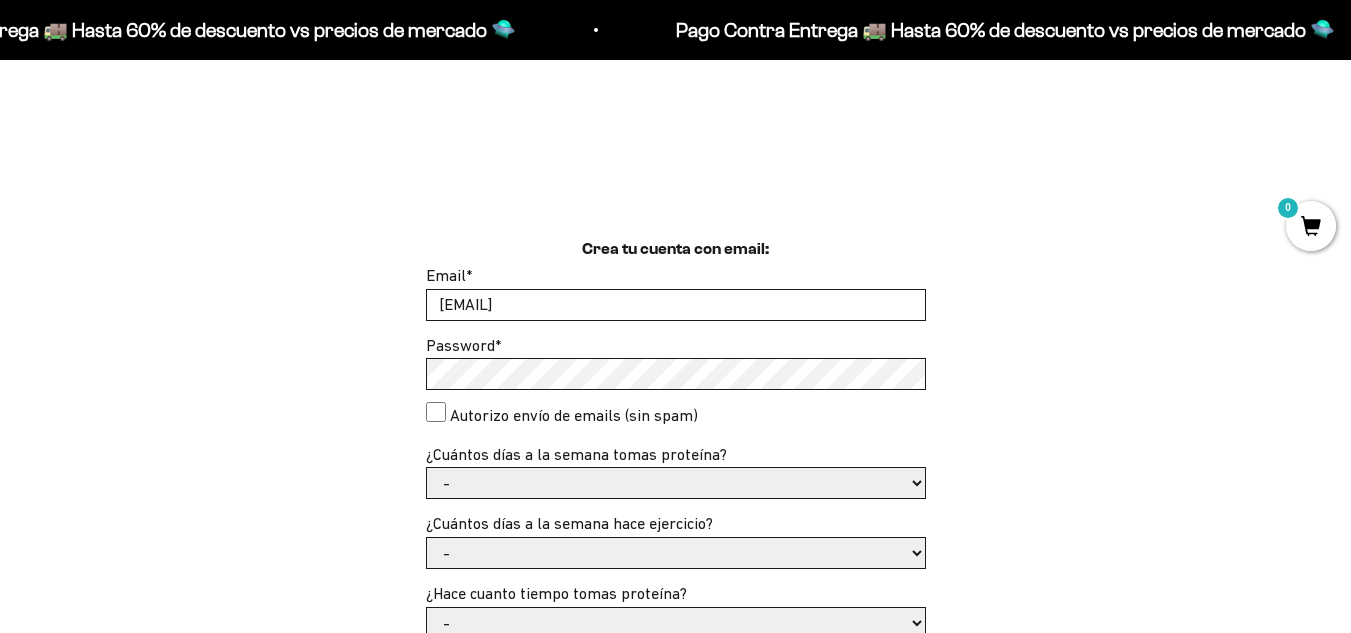 scroll, scrollTop: 406, scrollLeft: 0, axis: vertical 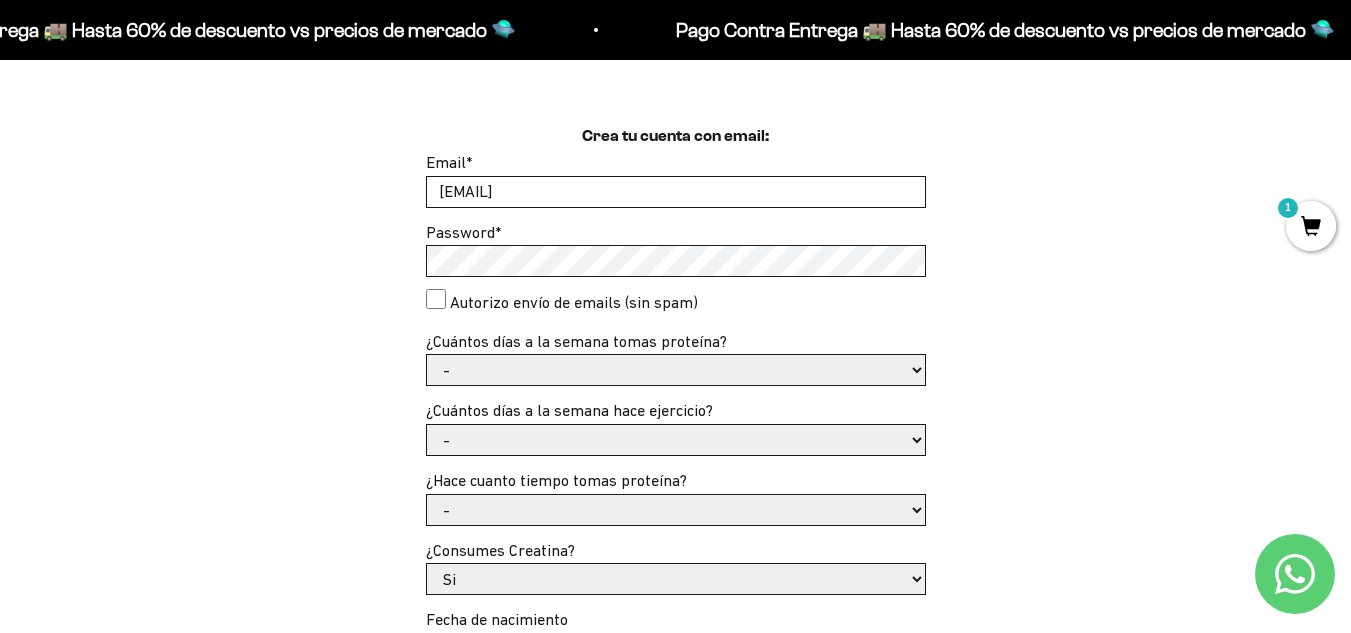 click on "-
1 o 2
3 a 5
6 o 7" at bounding box center (676, 370) 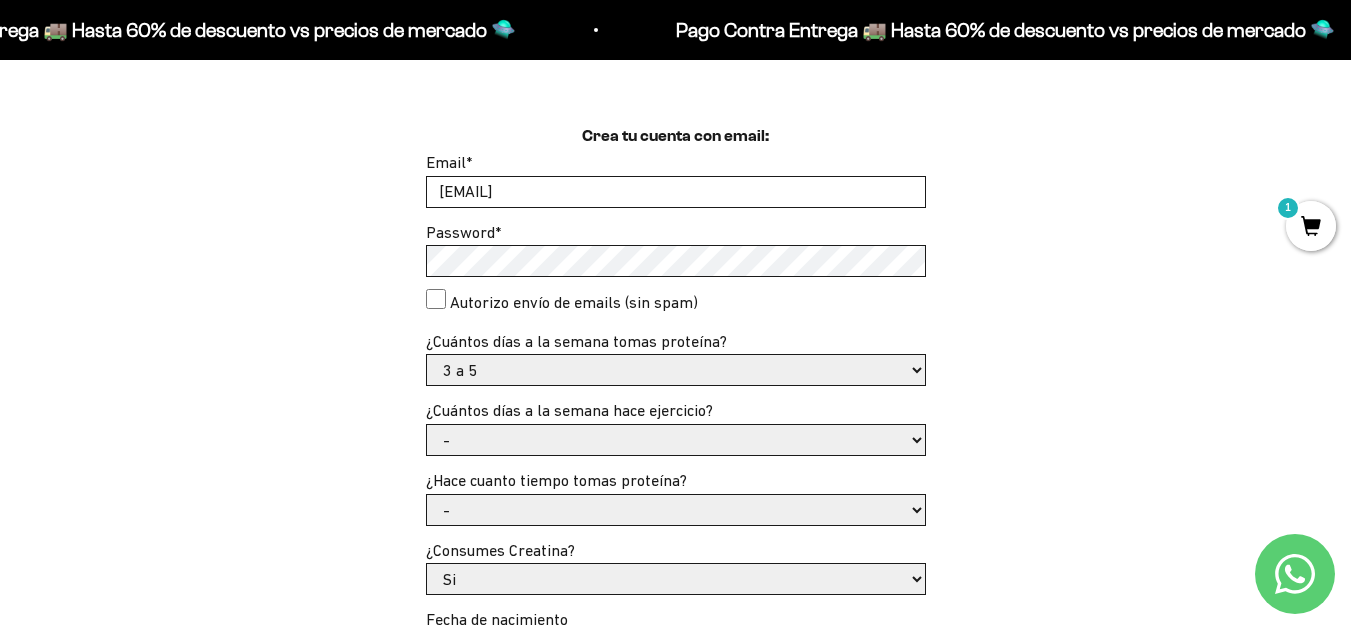 click on "-
1 o 2
3 a 5
6 o 7" at bounding box center [676, 370] 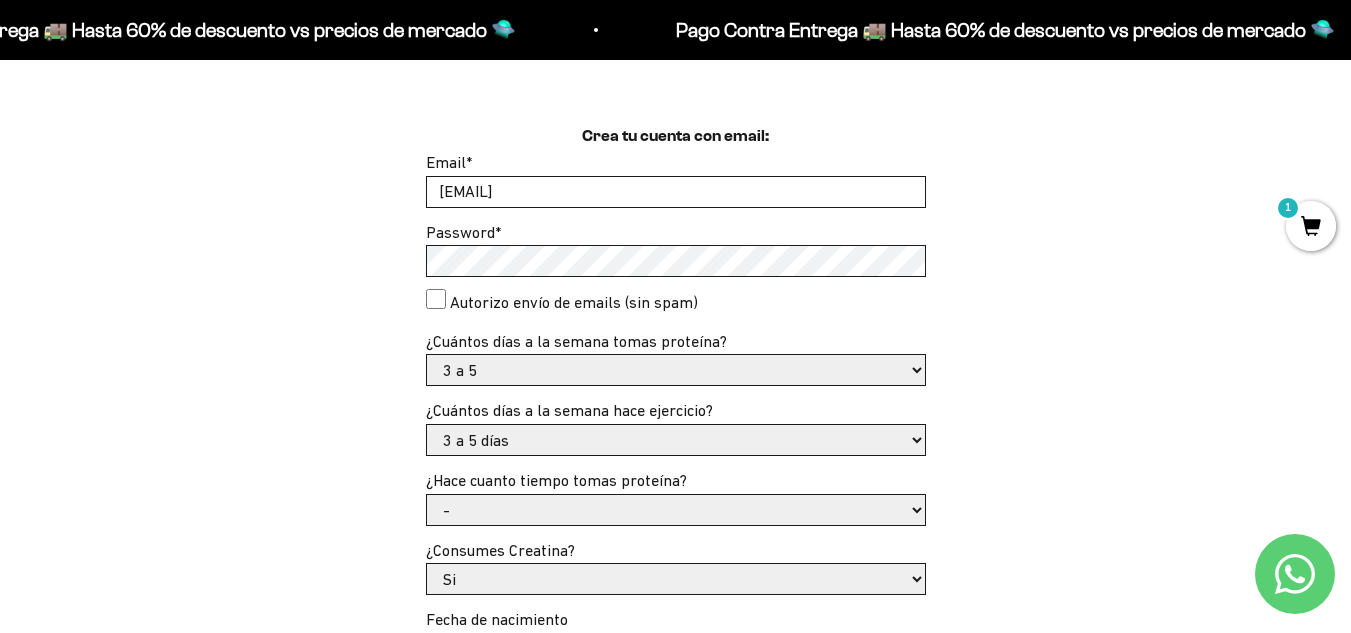 click on "-
No hago
1 a 2 días
3 a 5 días
6 o 7 días" at bounding box center [676, 440] 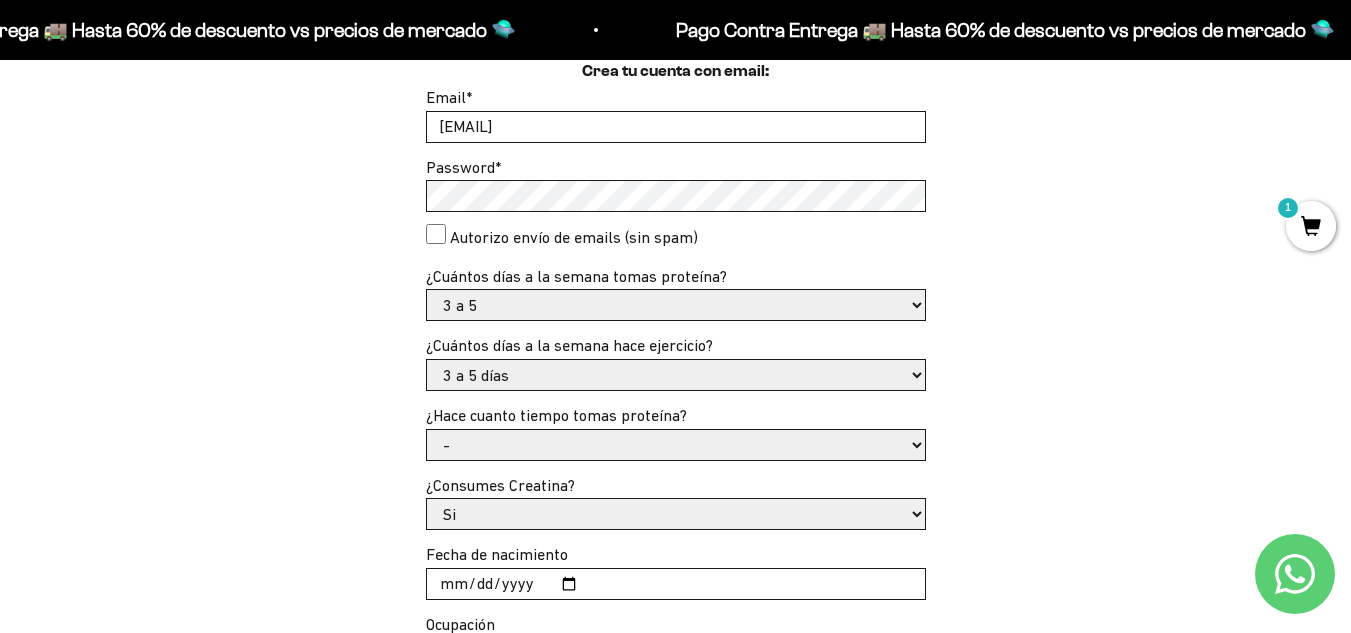scroll, scrollTop: 606, scrollLeft: 0, axis: vertical 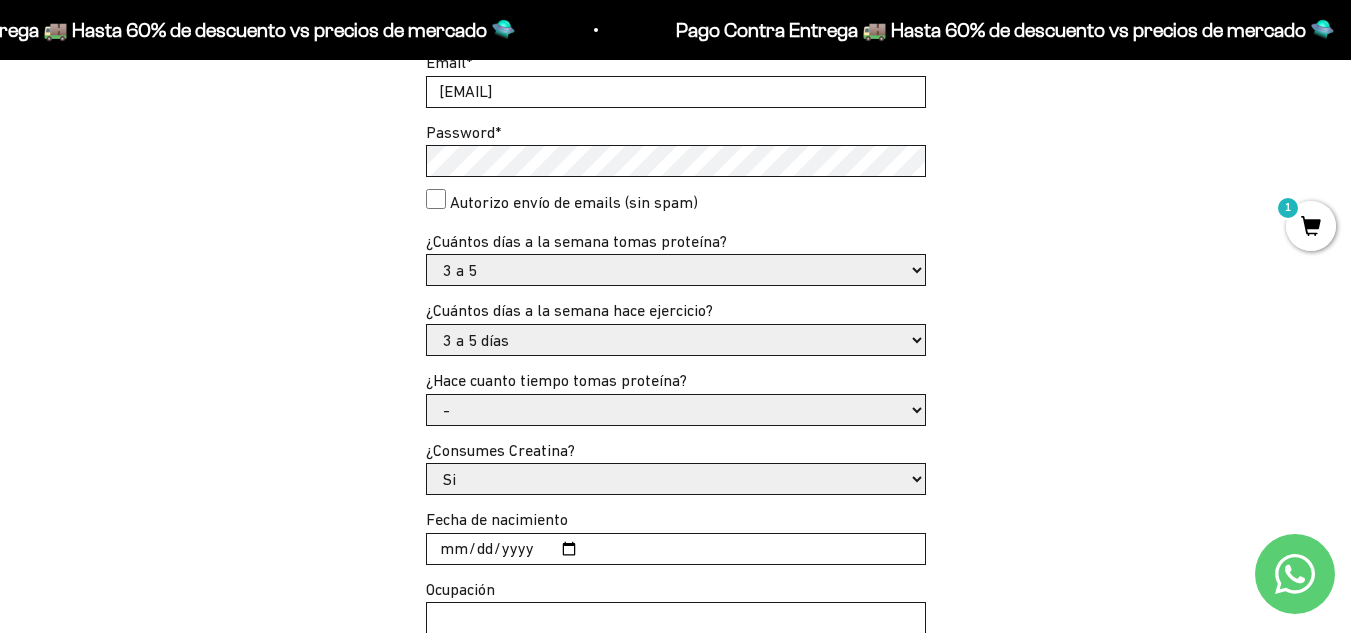 click on "-
Apenas estoy empezando
Menos de 6 meses
Más de 6 meses
Hace más de un año" at bounding box center (676, 410) 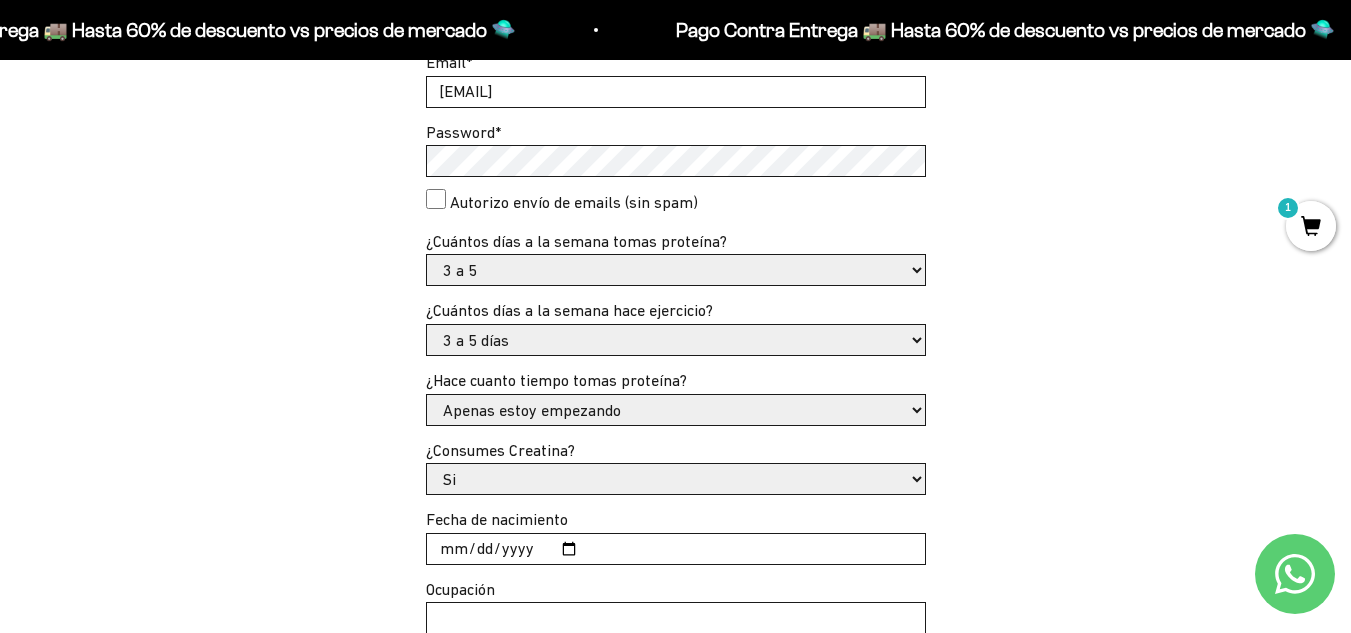 click on "-
Apenas estoy empezando
Menos de 6 meses
Más de 6 meses
Hace más de un año" at bounding box center (676, 410) 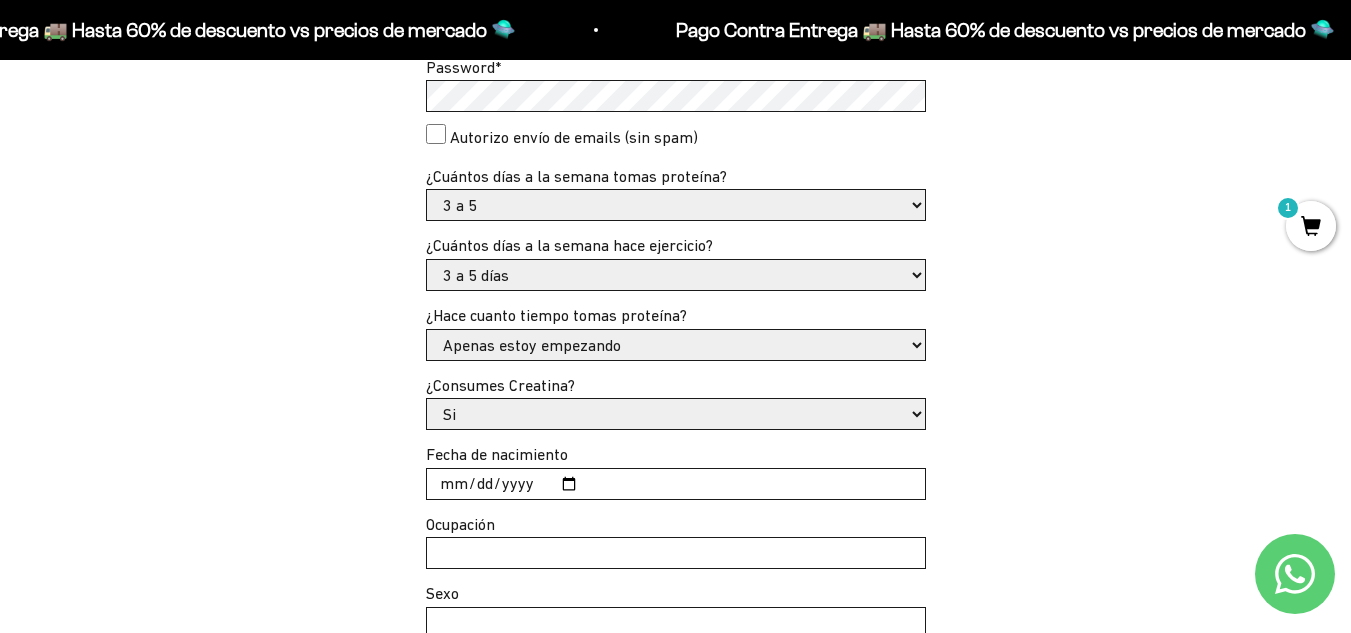 scroll, scrollTop: 706, scrollLeft: 0, axis: vertical 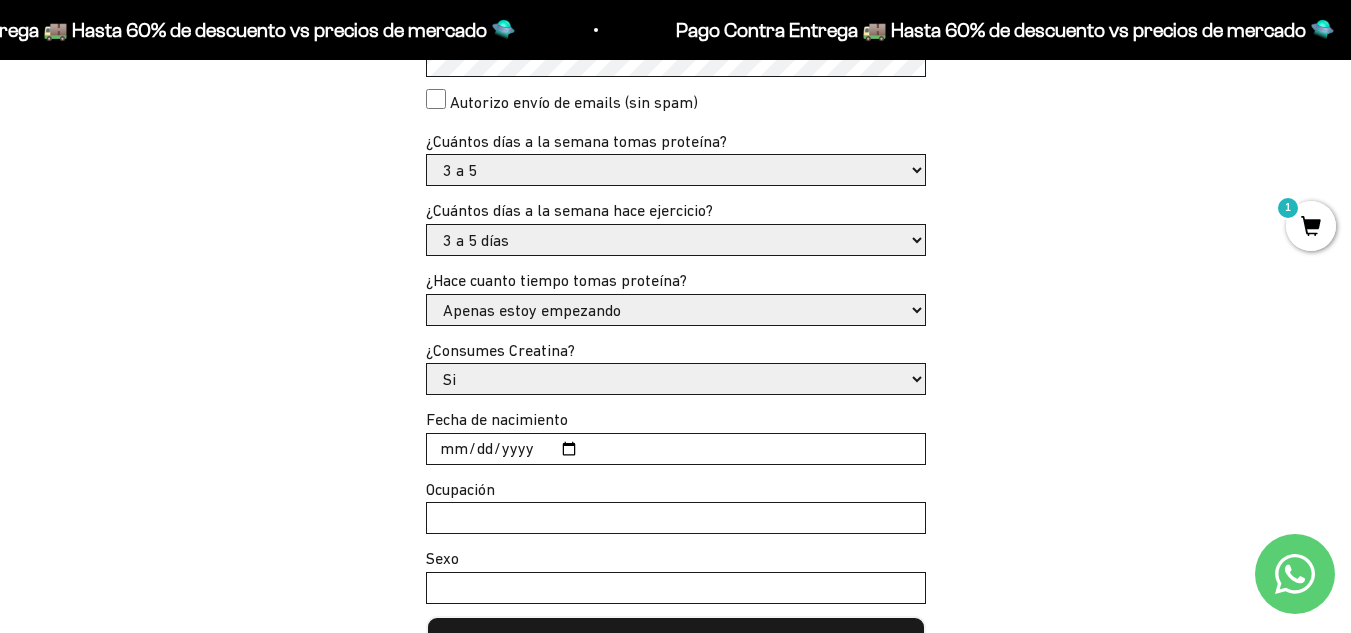 click on "Si
No" at bounding box center [676, 379] 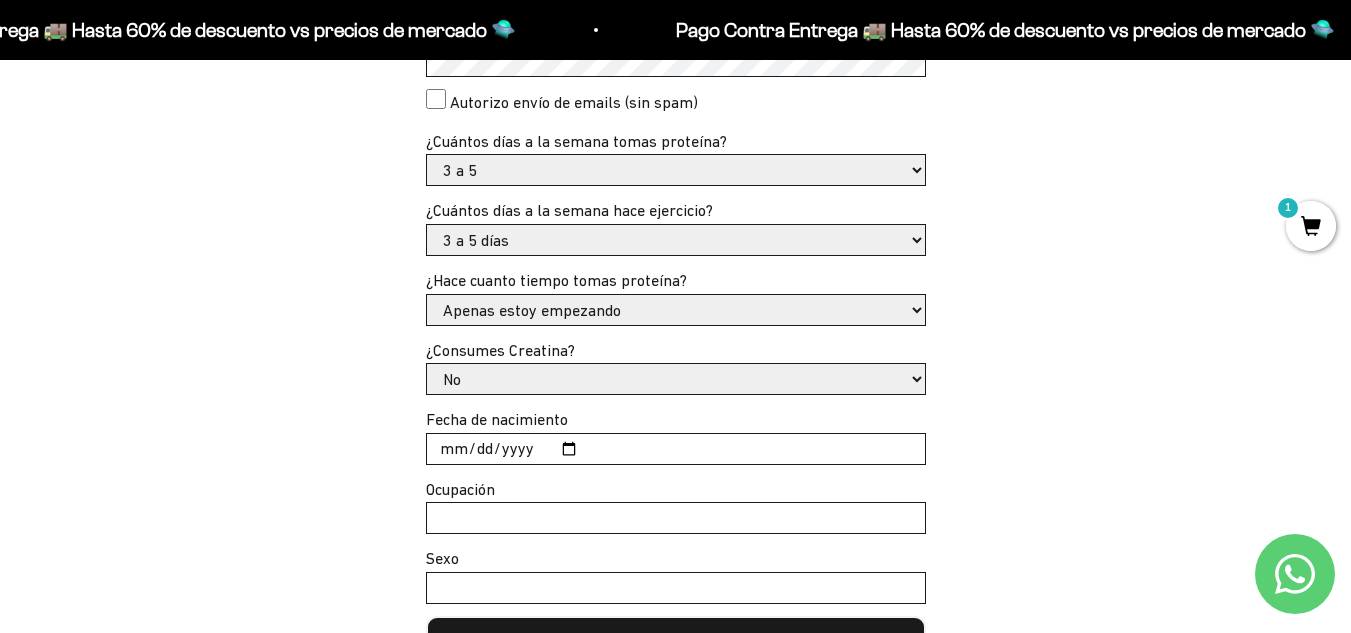 click on "Si
No" at bounding box center [676, 379] 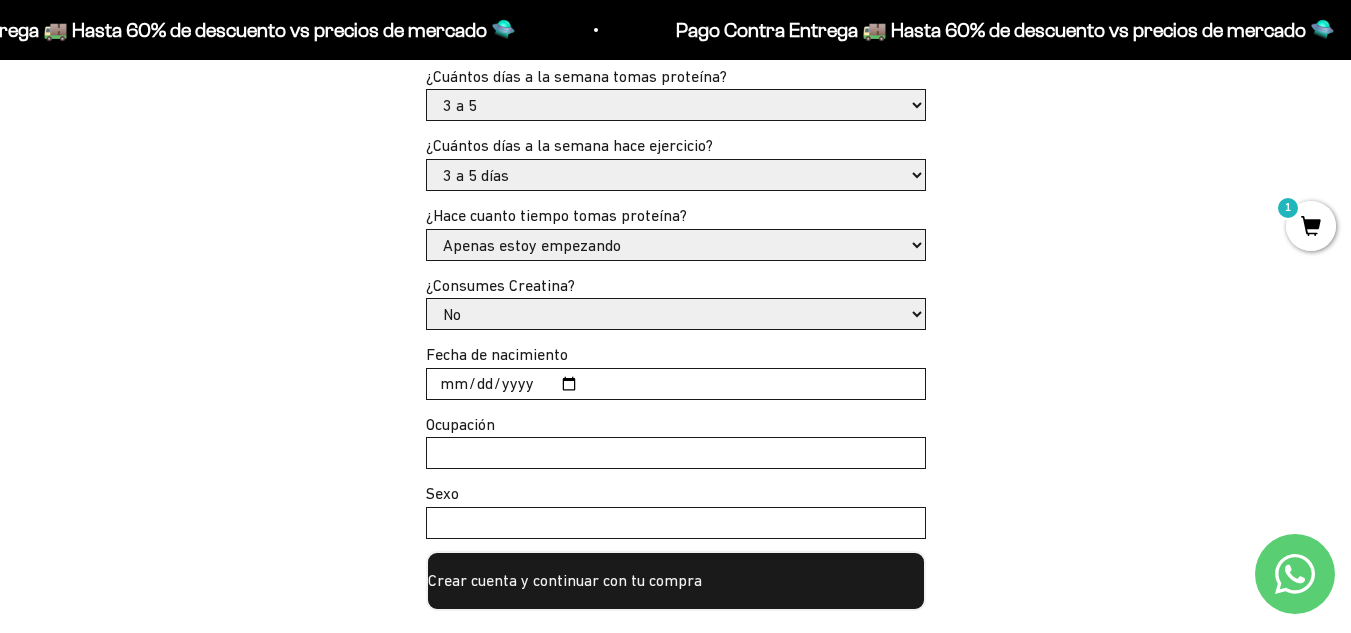 scroll, scrollTop: 806, scrollLeft: 0, axis: vertical 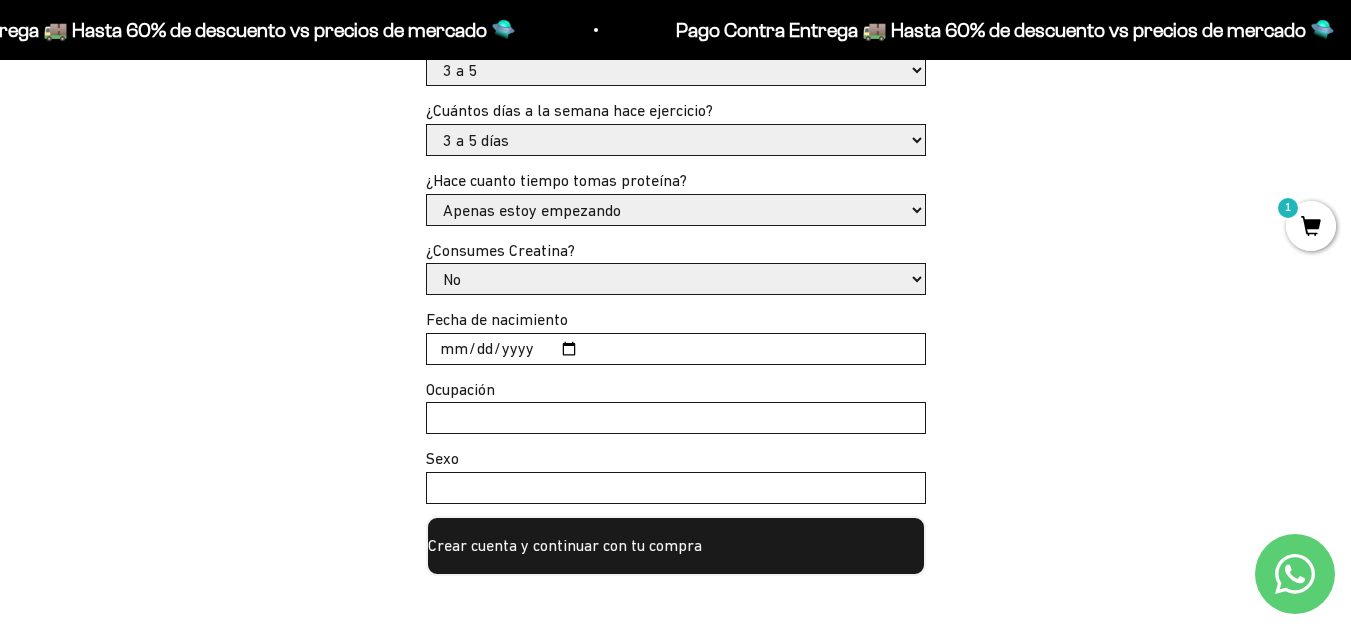 click on "Fecha de nacimiento" at bounding box center (676, 349) 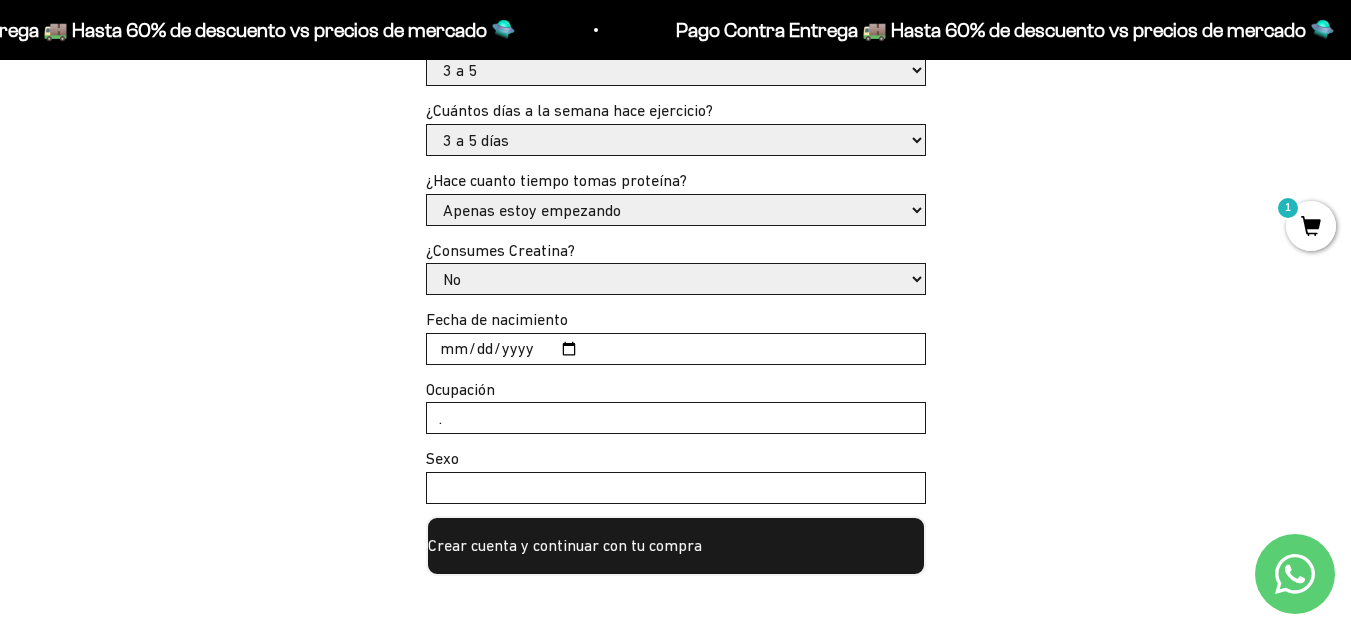 type on "." 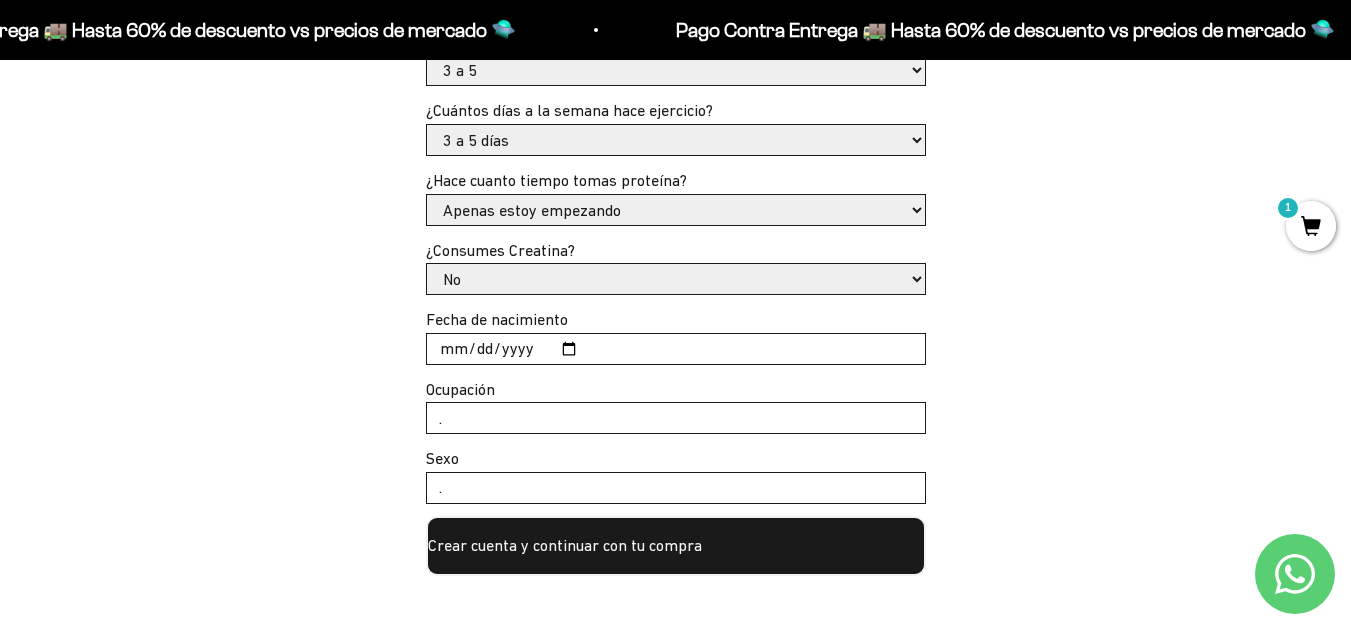 type on "." 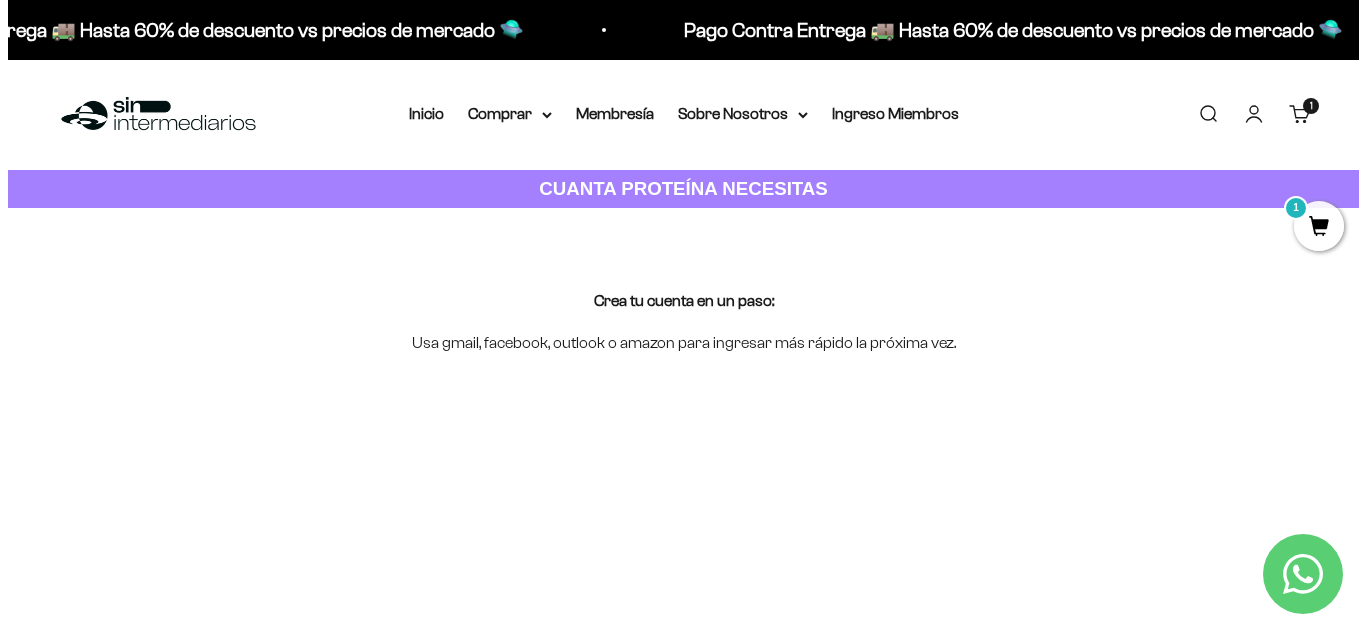 scroll, scrollTop: 0, scrollLeft: 0, axis: both 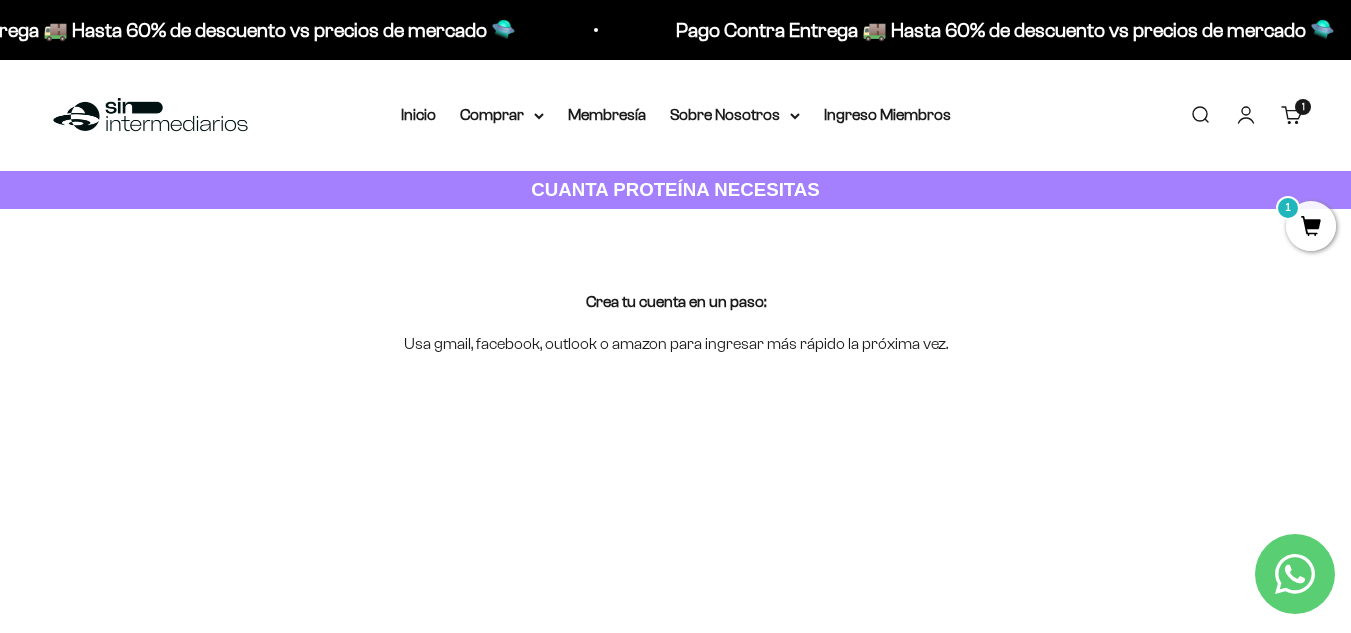 click on "1" at bounding box center [1311, 226] 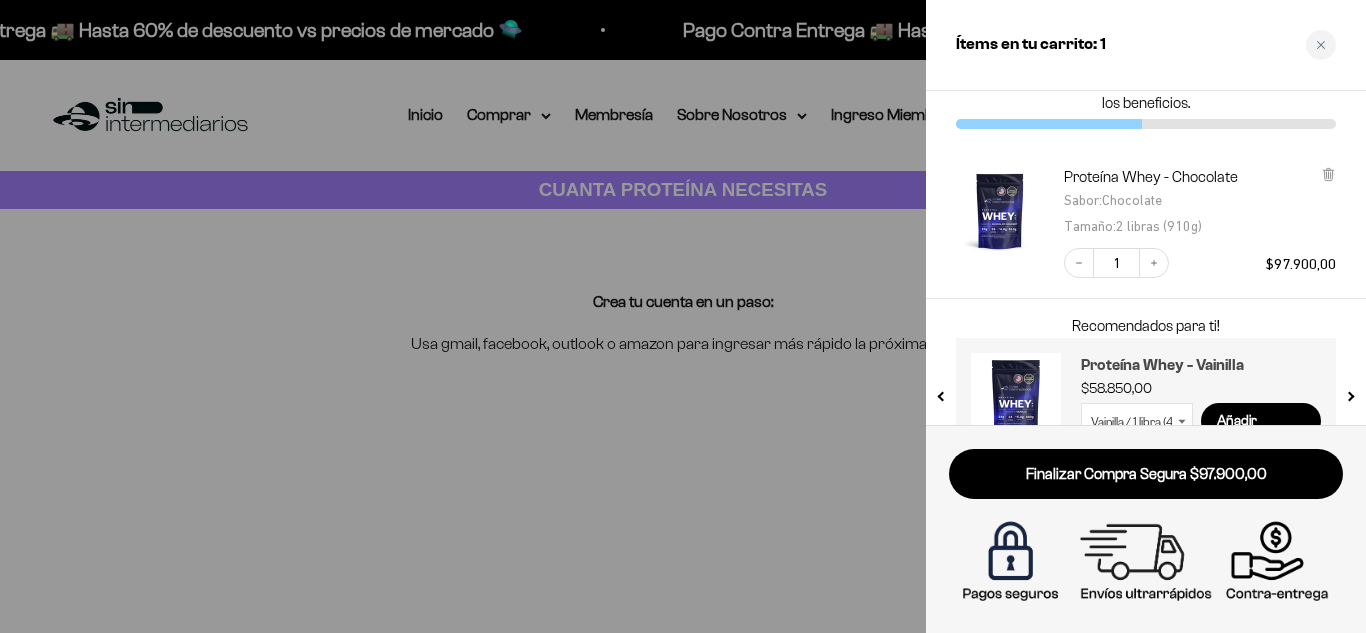 scroll, scrollTop: 104, scrollLeft: 0, axis: vertical 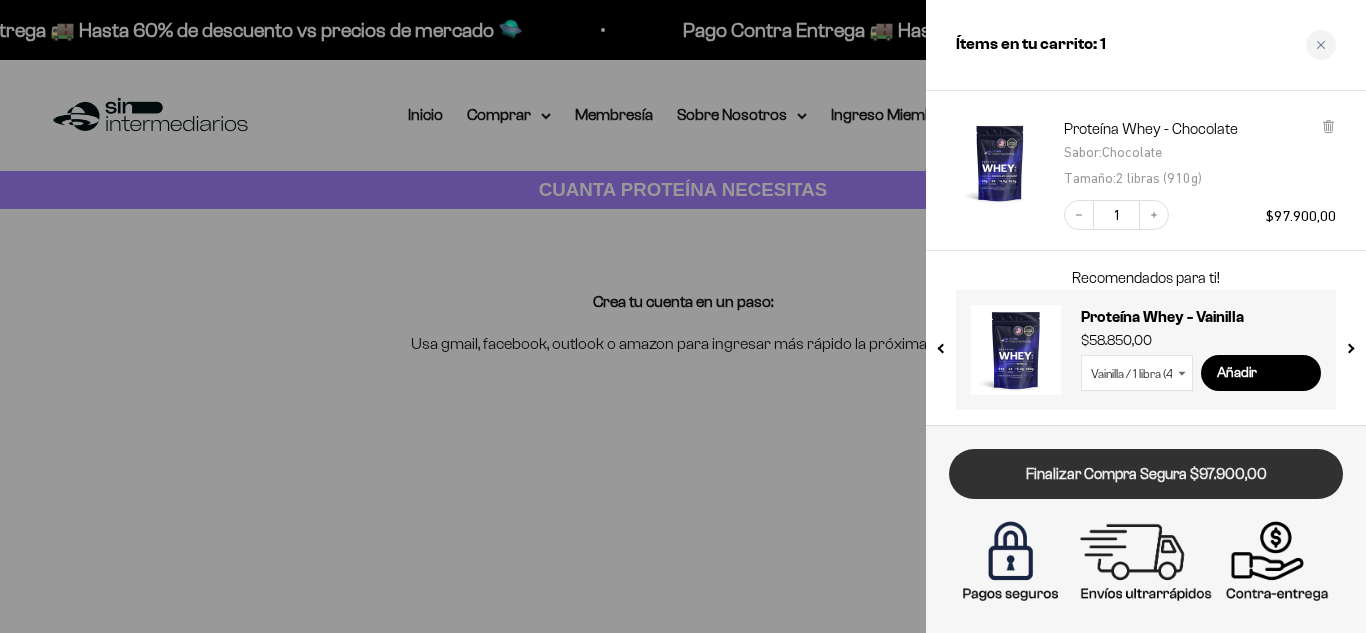 click on "Finalizar Compra Segura $97.900,00" at bounding box center [1146, 474] 